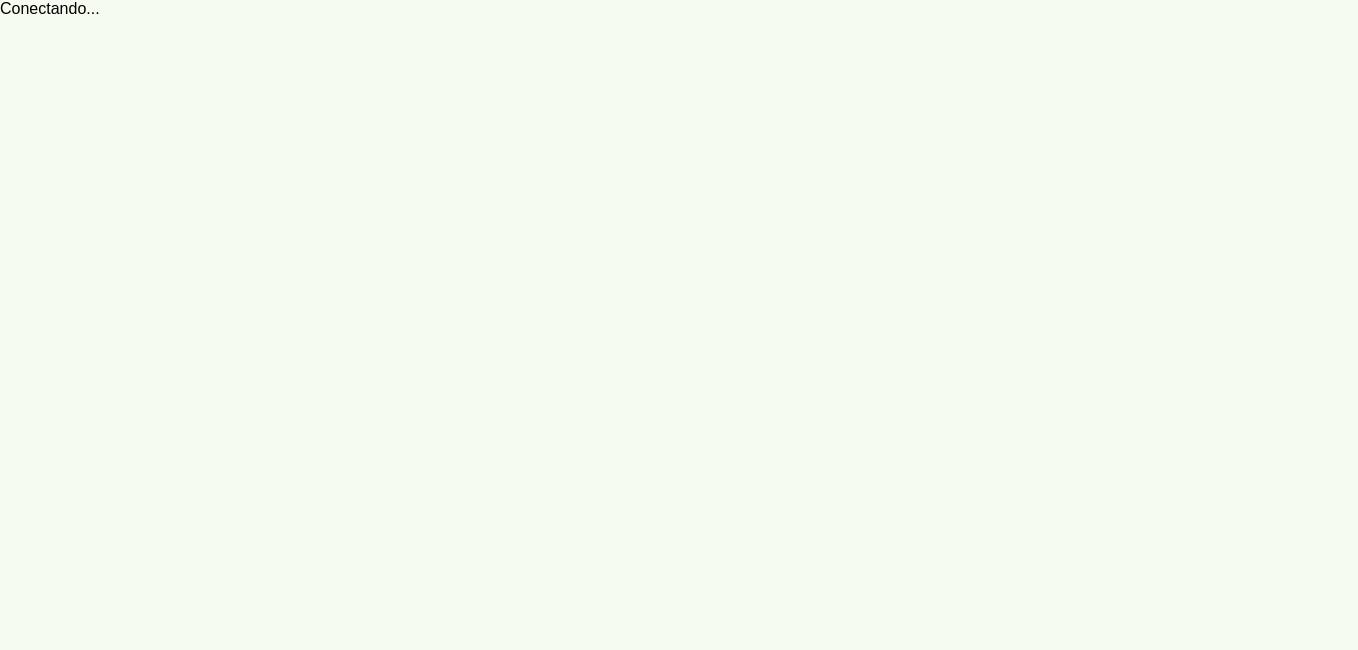 scroll, scrollTop: 0, scrollLeft: 0, axis: both 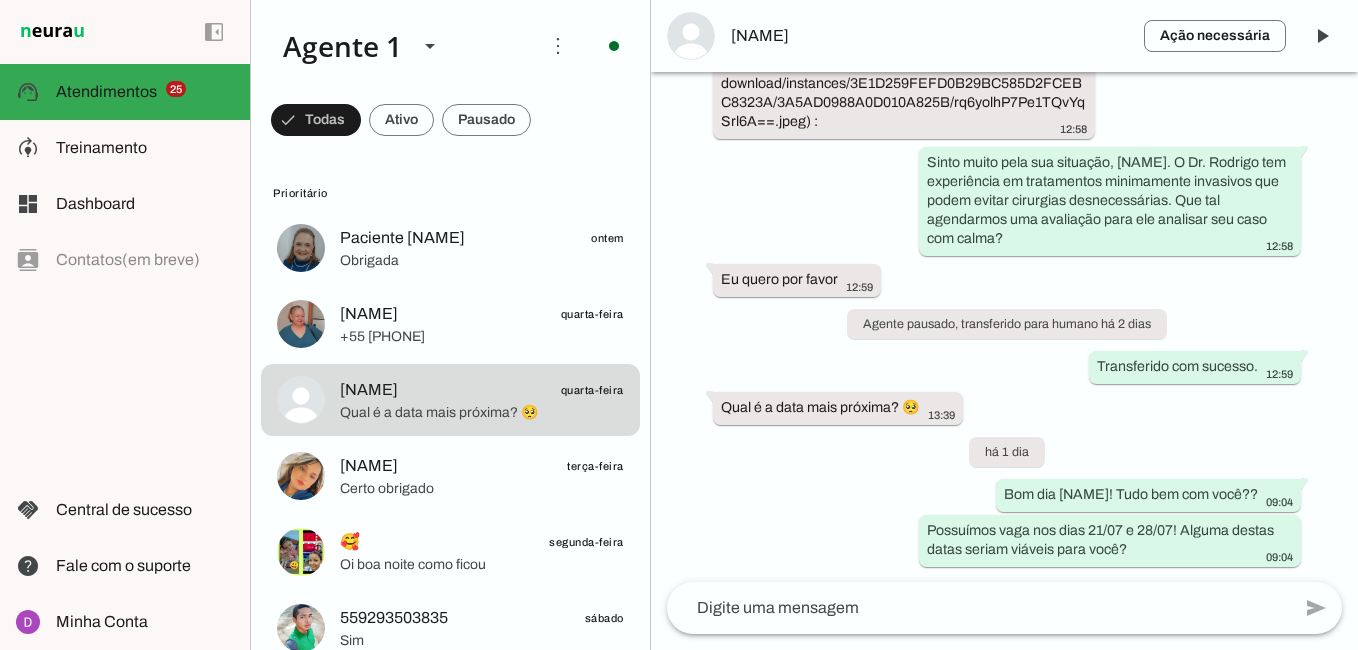 click on "Agente ativado
há 8 dias
Bom dia 10:34
Oii, seja bem-vindo(a) à clínica do Dr. Rodrigo Santos! Poderia me confirmar o seu nome?
- Olívia, secretária do Dr. Rodrigo Santos. 10:34
Me chamo Marco Antônio Santos de Souza 10:35
Prazer, Marco Antônio! Para que possamos entender melhor suas necessidades, você poderia compartilhar um pouco sobre suas dores? 10:35
Quebrei o dedo mindinho ontem, e preciso passar com um ortopedista. E estou com muita dor 10:36
Sinto muito pela sua dor, Marco Antônio. Há quanto tempo você sente essa dor no dedo mindinho? 10:36
Desde ontem, depois do ocorrido, fui ao pronto socorro e o médico informou que eu precisaria ir ao ortopedista 10:41
Entendo, Marco Antônio. Você já iniciou algum tratamento ou fez algum procedimento para essa dor desde o atendimento no pronto socorro? 10:41" at bounding box center [1004, 327] 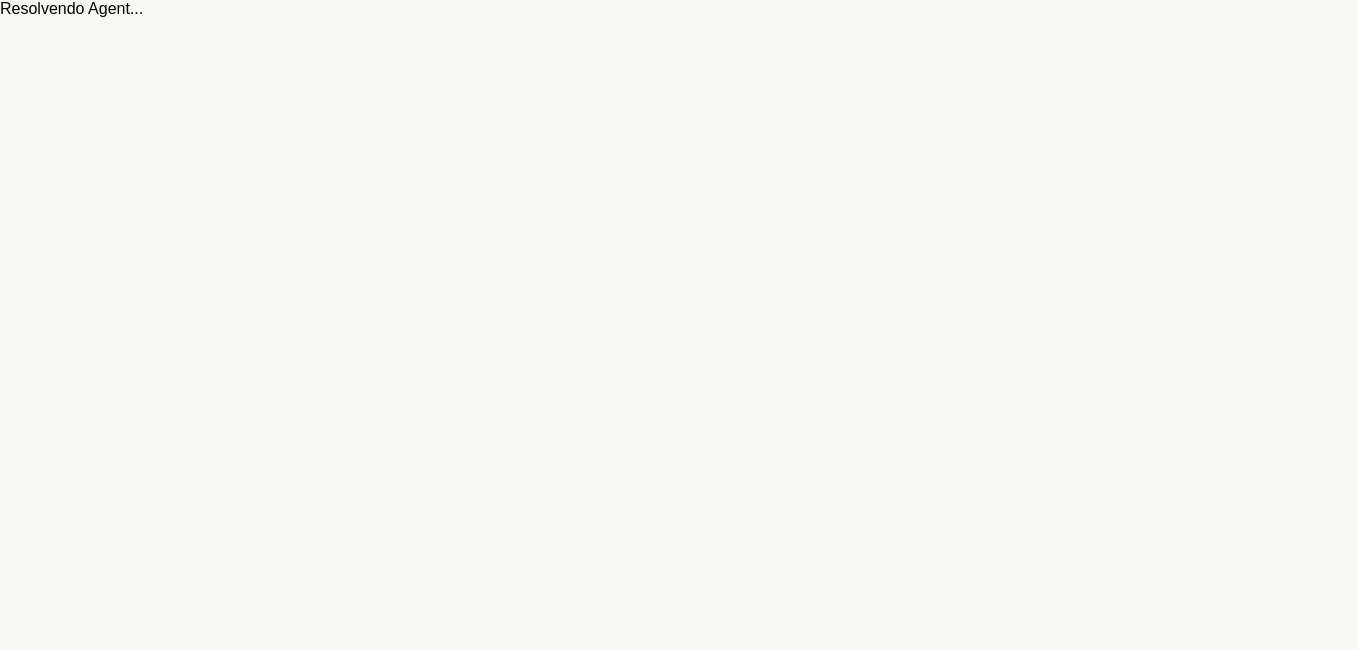 scroll, scrollTop: 0, scrollLeft: 0, axis: both 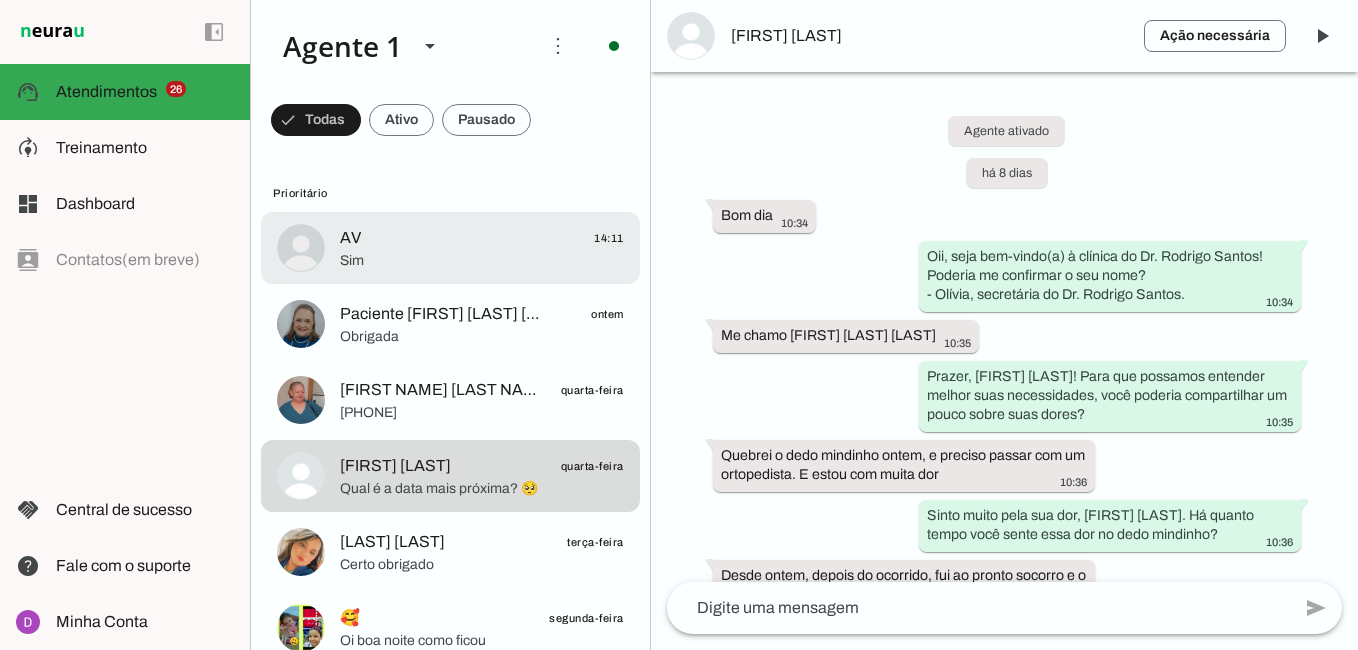 click on "AV
14:11" 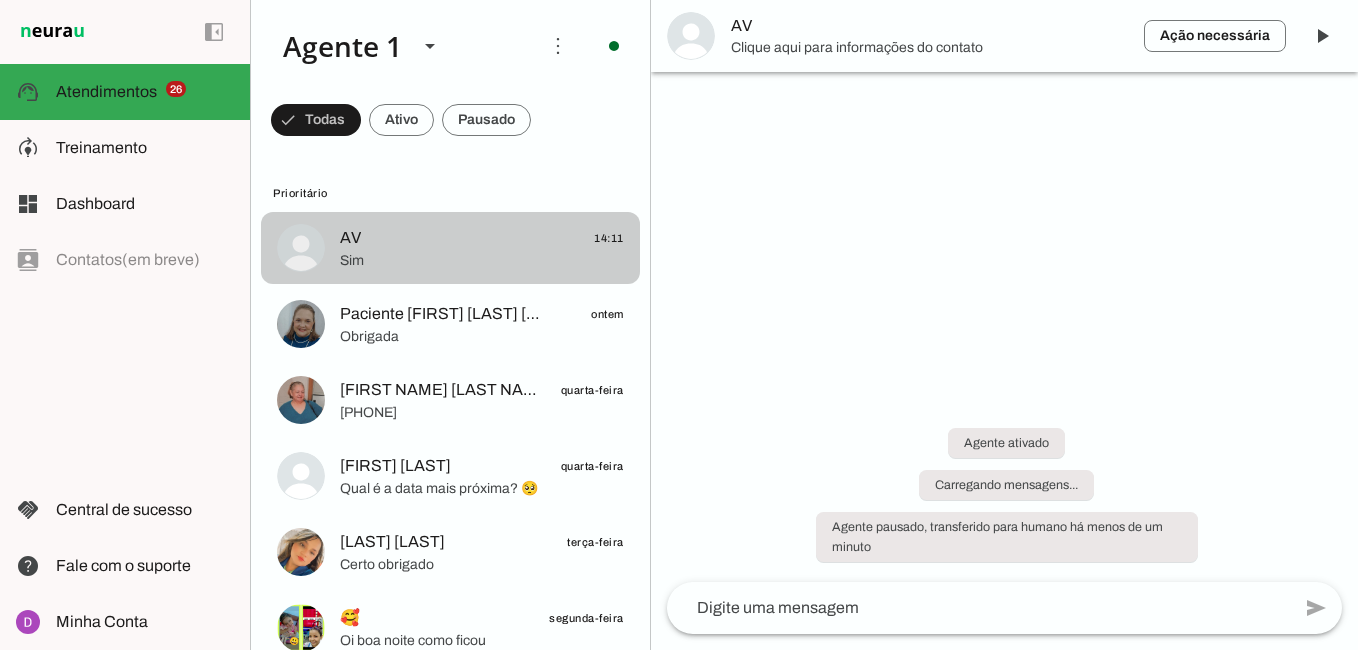 scroll, scrollTop: 1197, scrollLeft: 0, axis: vertical 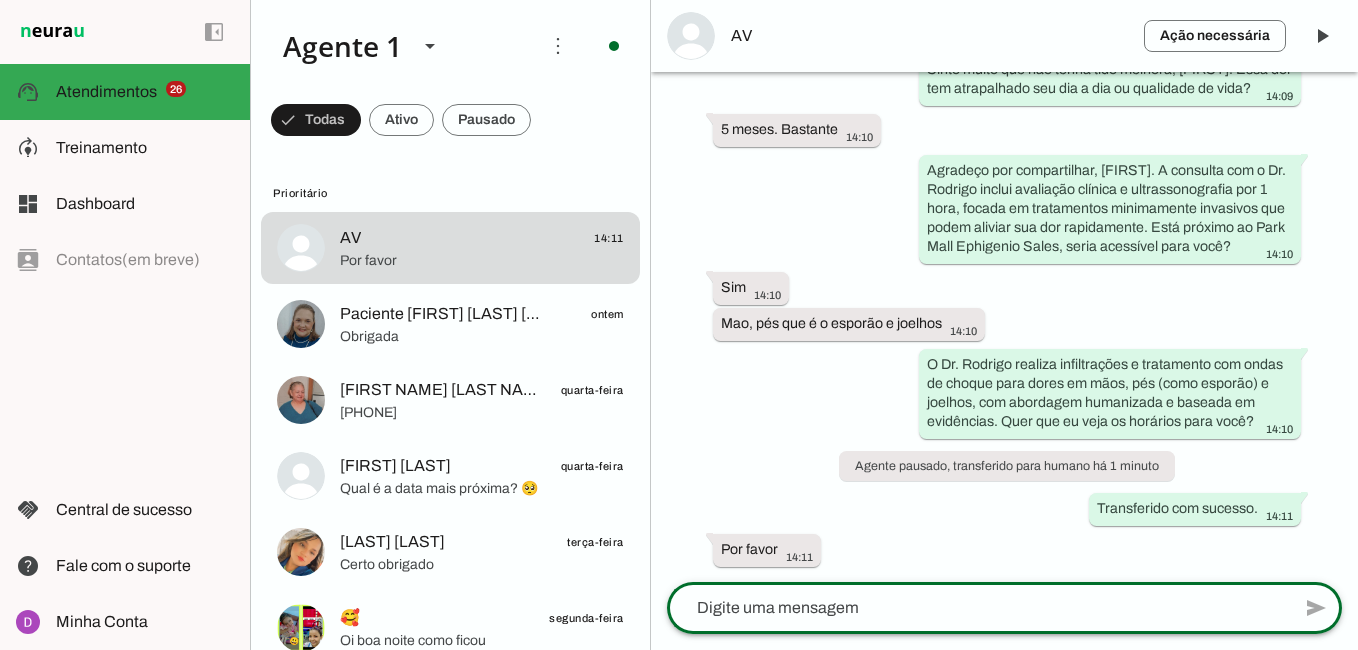 click 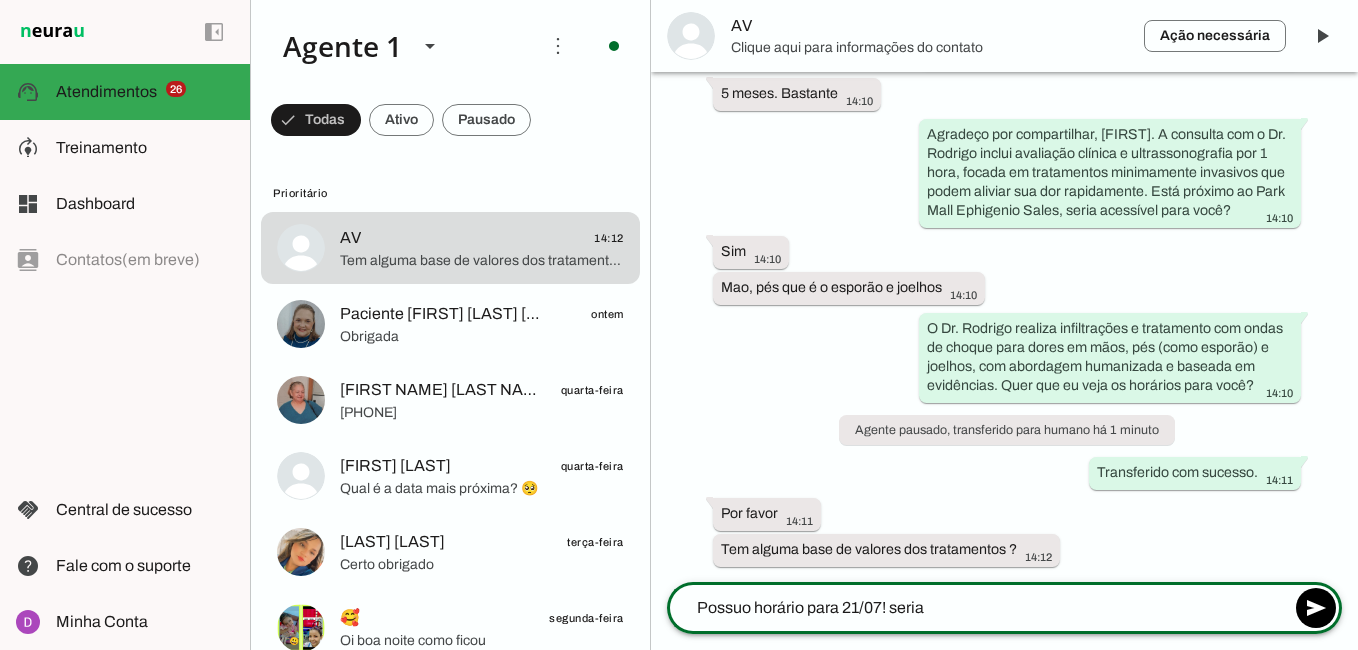 scroll, scrollTop: 0, scrollLeft: 0, axis: both 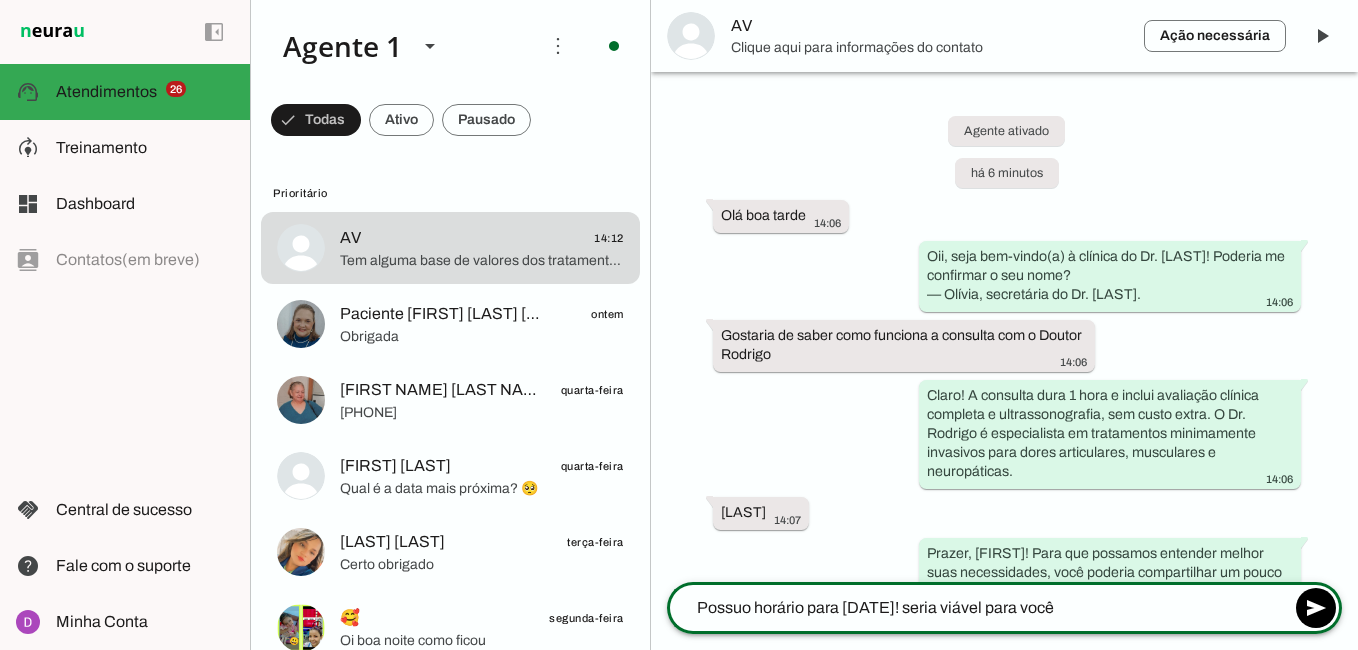 type on "Possuo horário para 21/07! seria viável para você?" 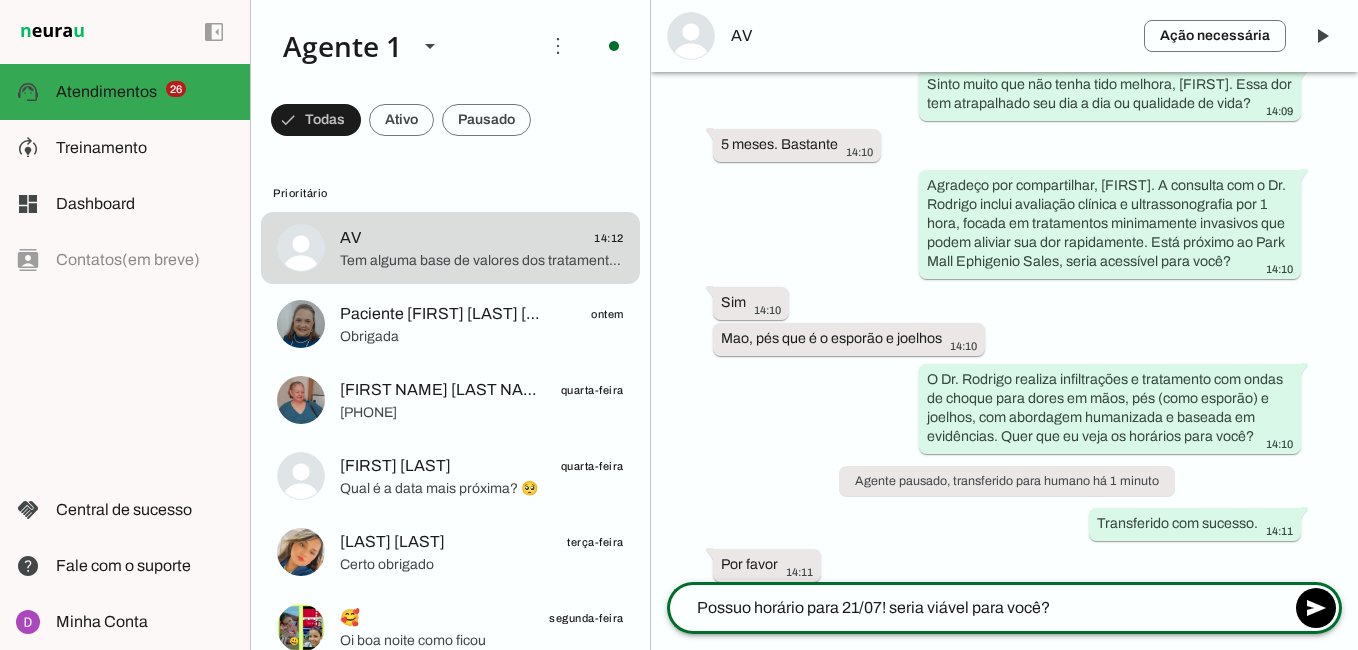 scroll, scrollTop: 1254, scrollLeft: 0, axis: vertical 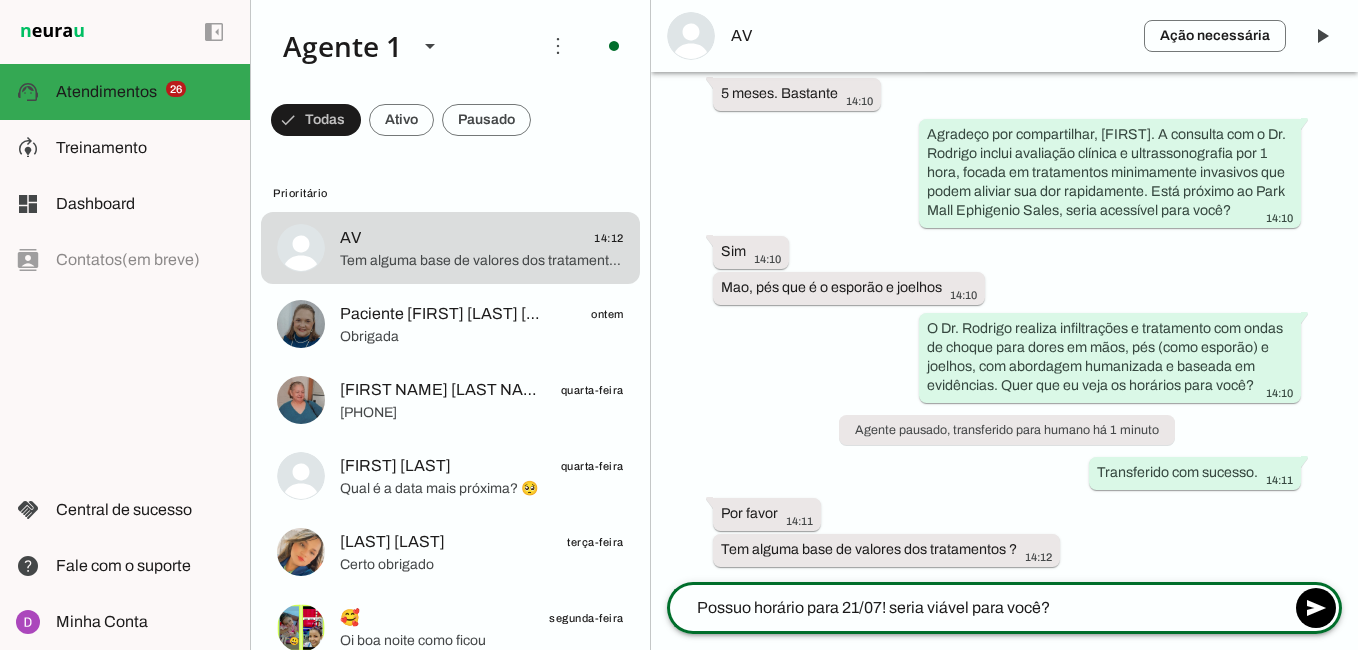 click on "Possuo horário para 21/07! seria viável para você?" 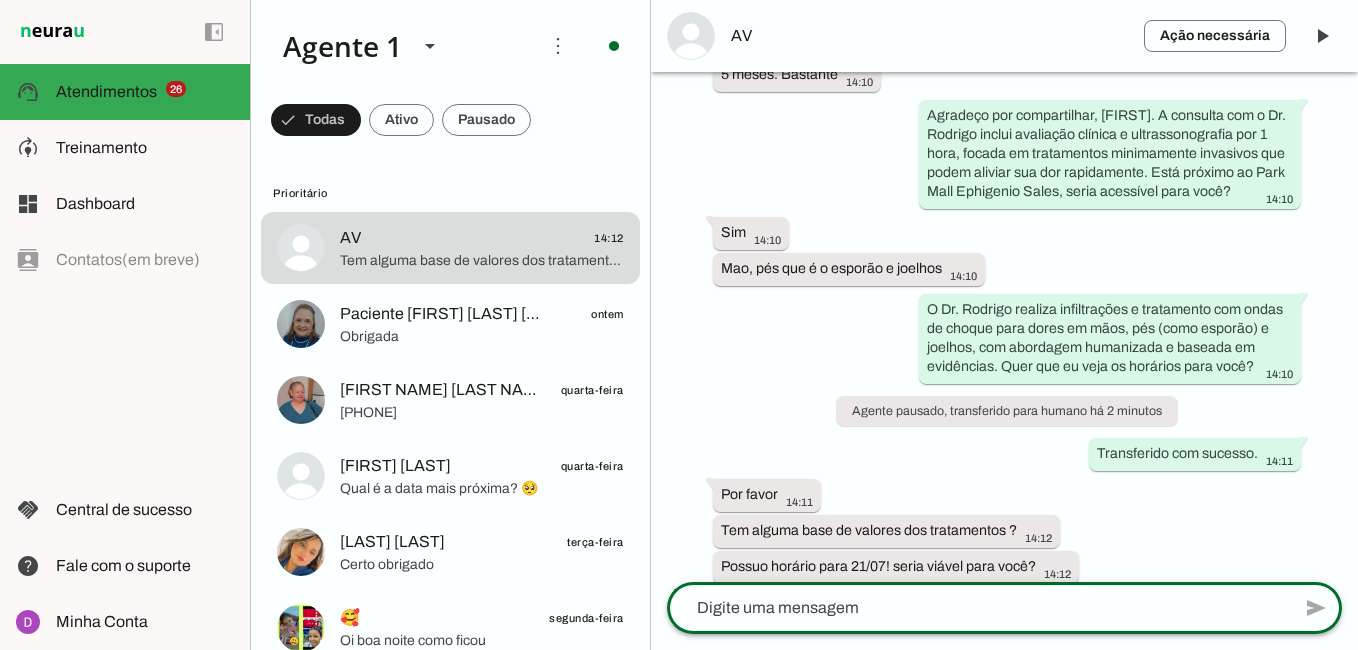 scroll, scrollTop: 1290, scrollLeft: 0, axis: vertical 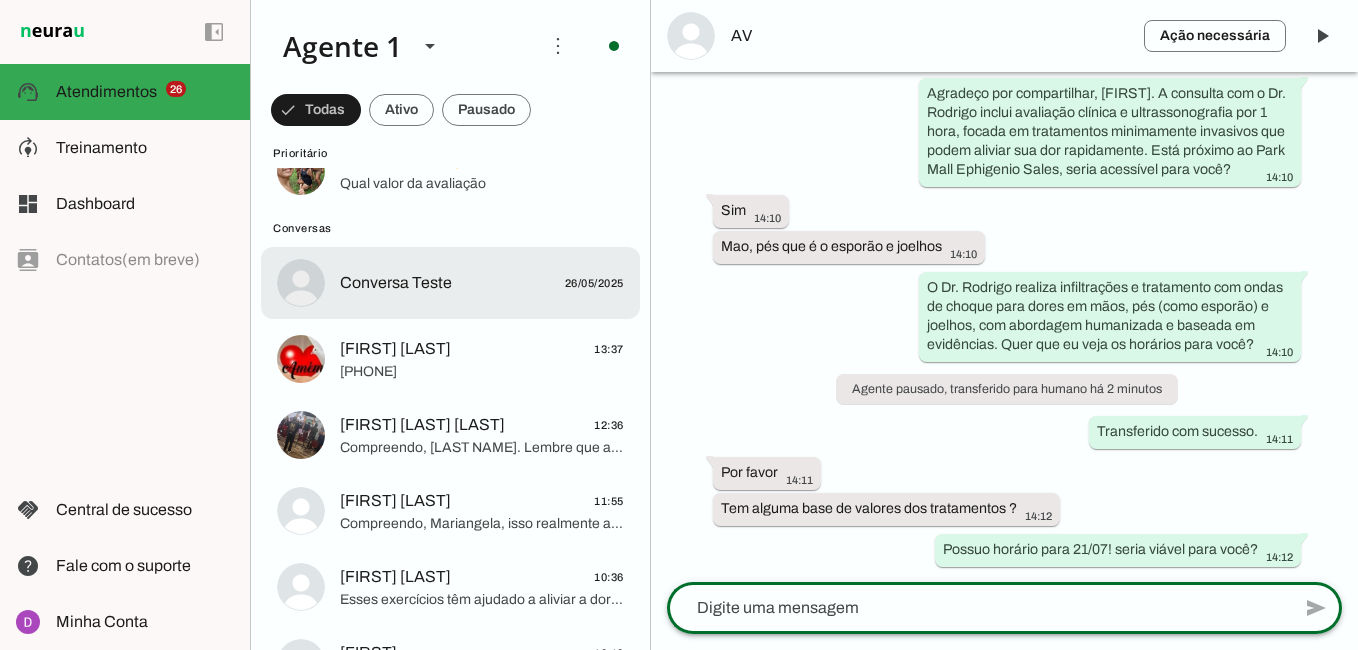 click on "Conversa Teste
[DATE]" 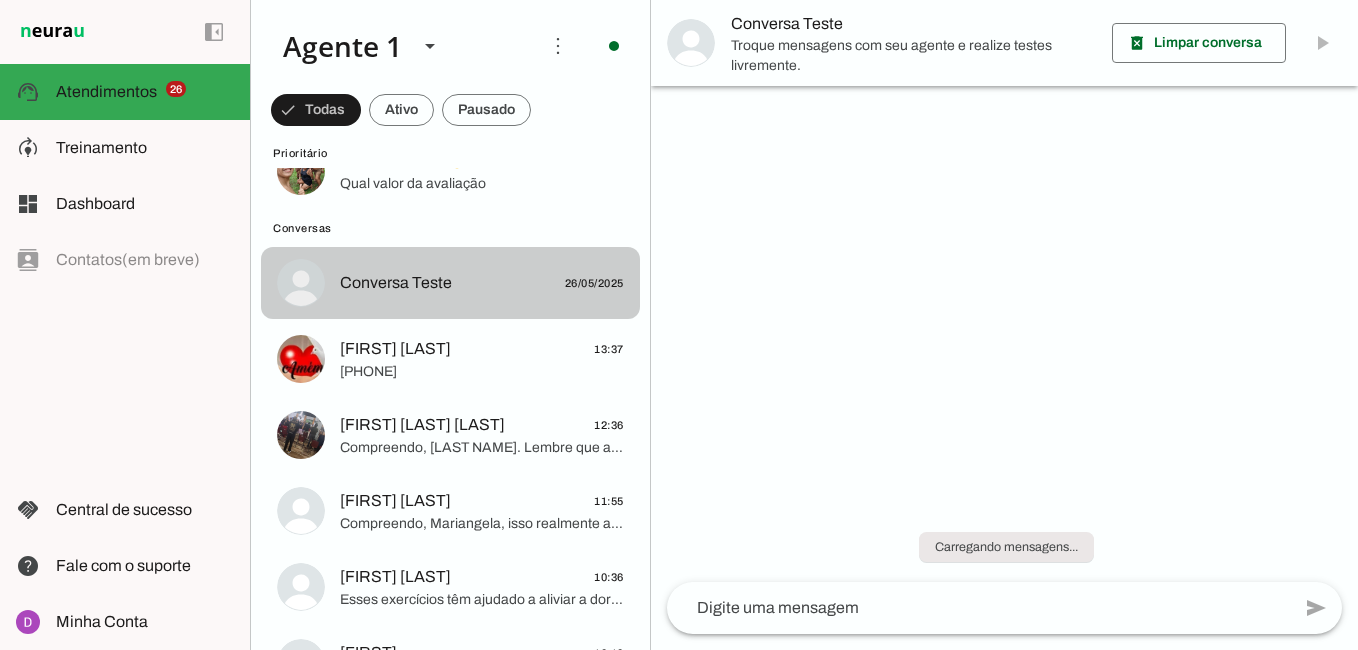 scroll, scrollTop: 556, scrollLeft: 0, axis: vertical 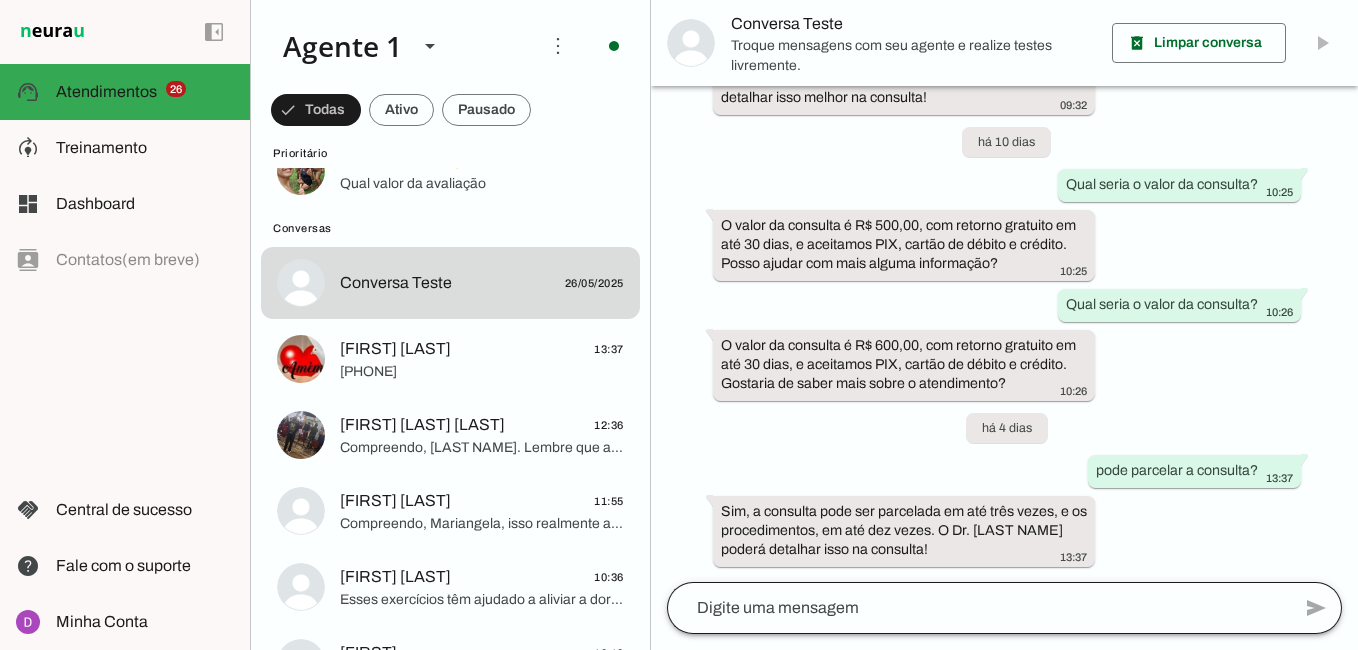 click 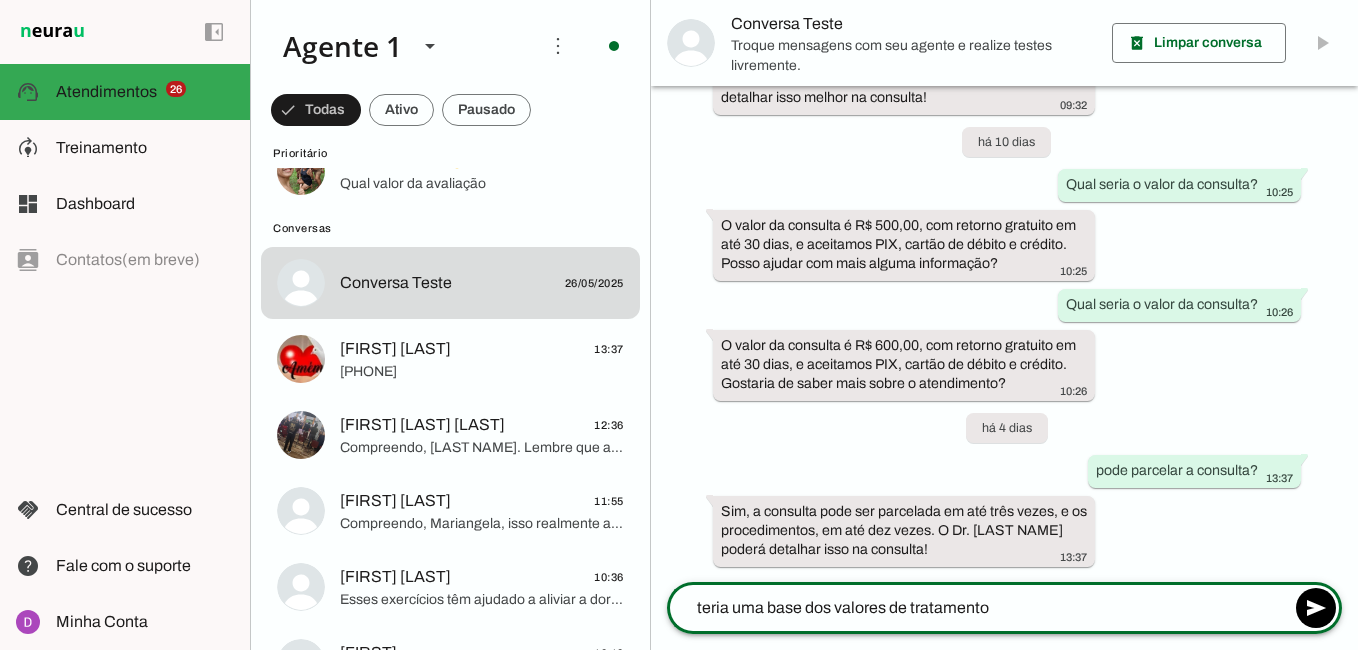 type on "teria uma base dos valores de tratamento?" 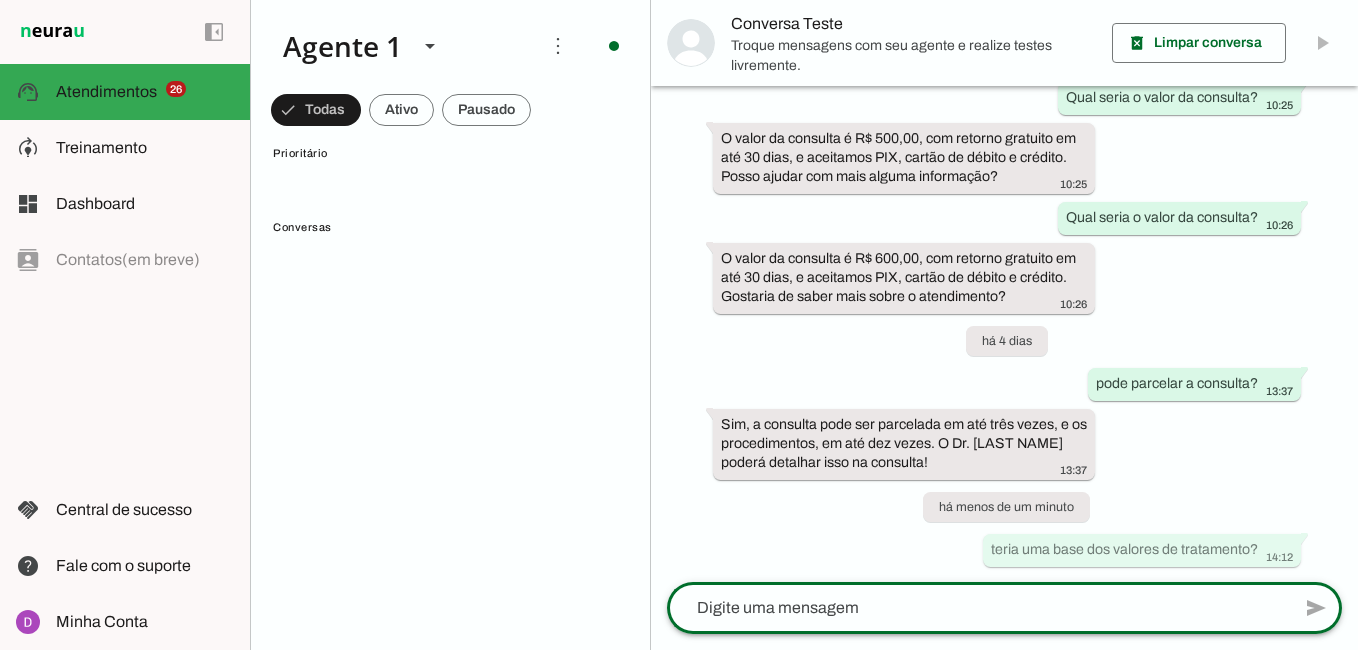 scroll, scrollTop: 0, scrollLeft: 0, axis: both 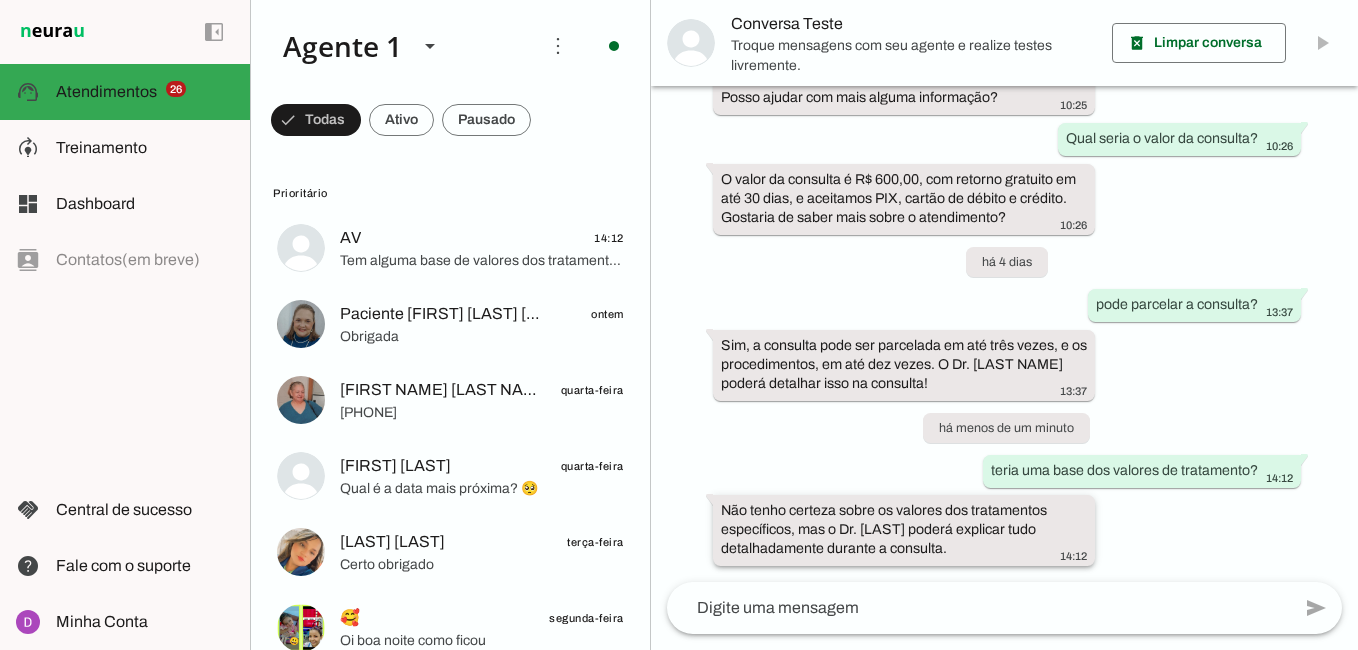 drag, startPoint x: 966, startPoint y: 555, endPoint x: 725, endPoint y: 504, distance: 246.33717 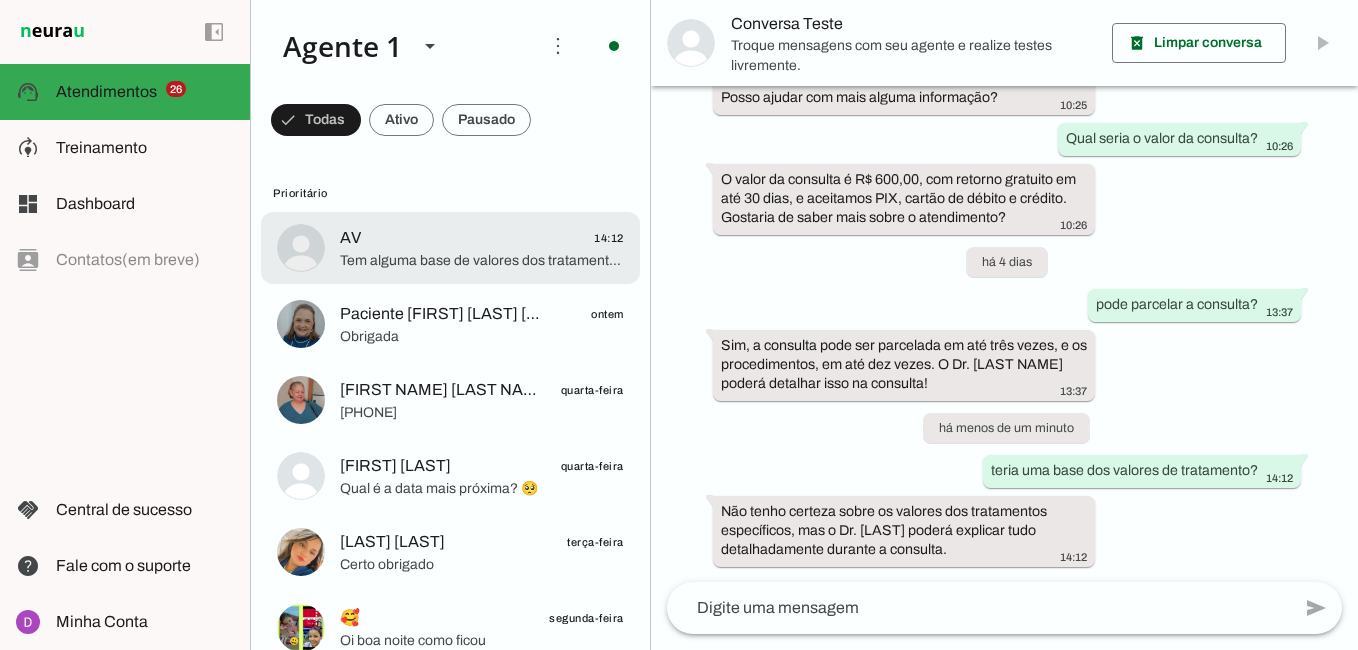 click on "Tem alguma base de valores dos tratamentos ?" 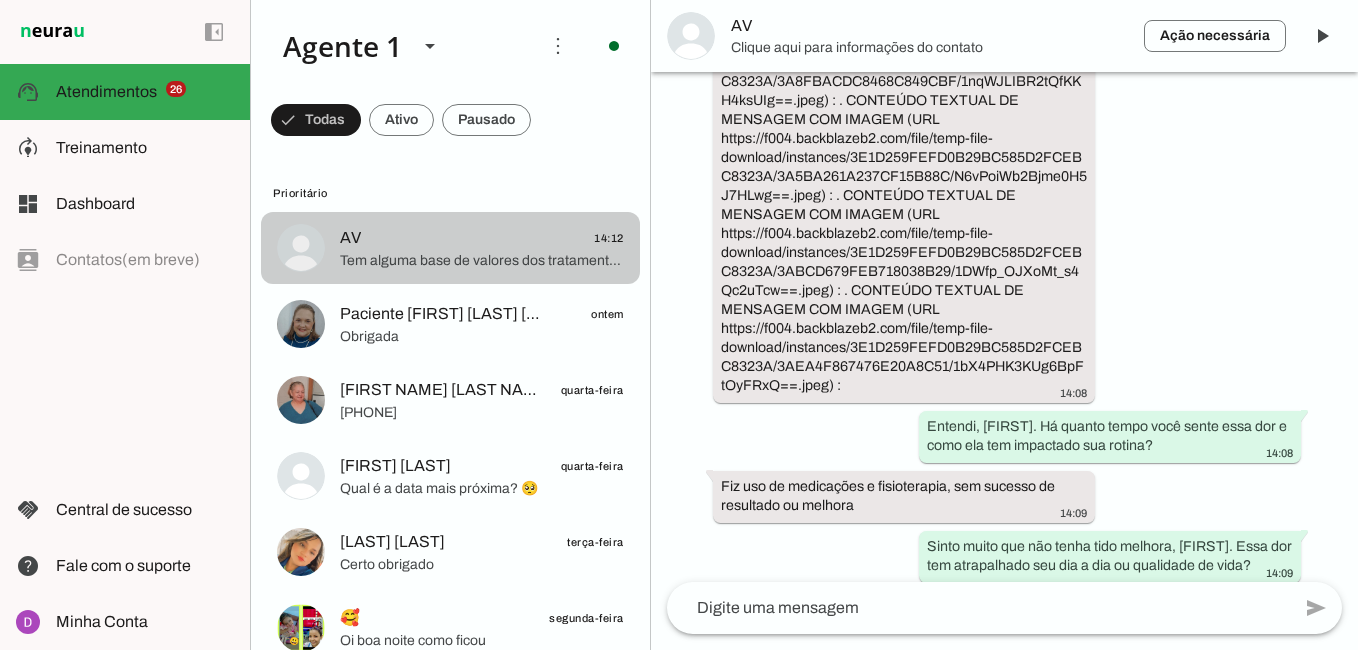 scroll, scrollTop: 1295, scrollLeft: 0, axis: vertical 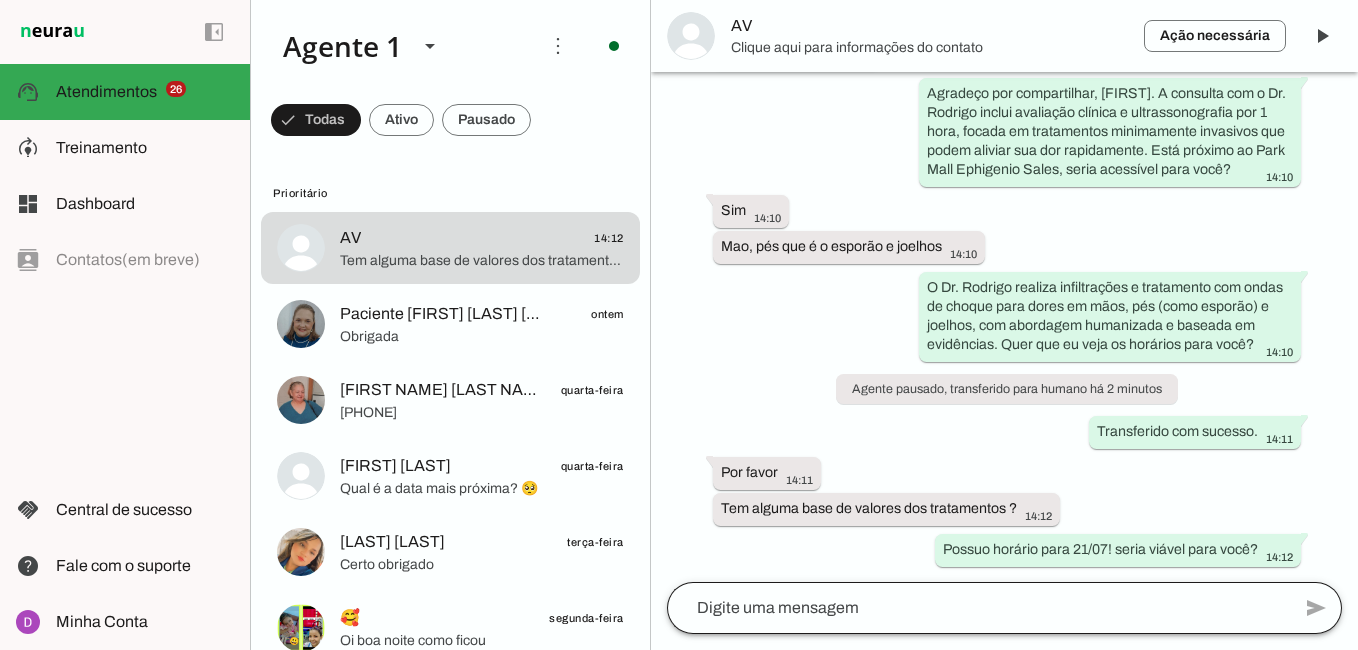 click 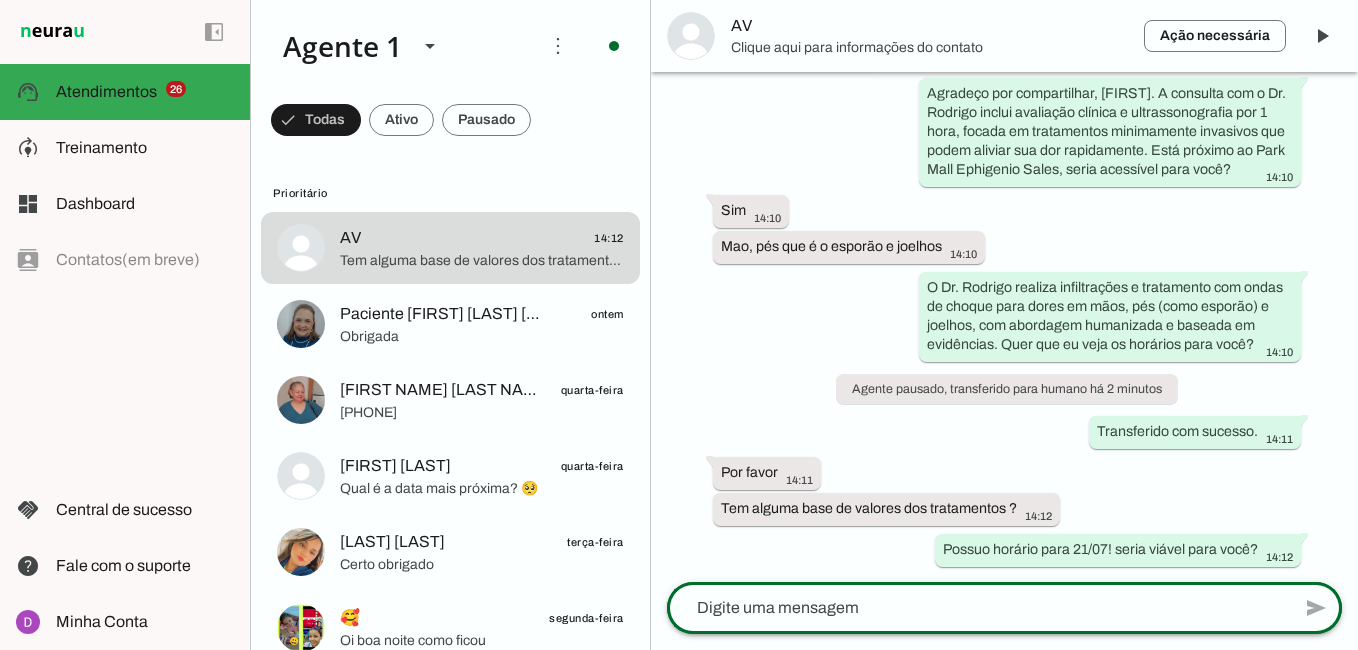 type on "Não tenho certeza sobre os valores dos tratamentos específicos, mas o Dr. [LAST] poderá explicar tudo detalhadamente durante a consulta." 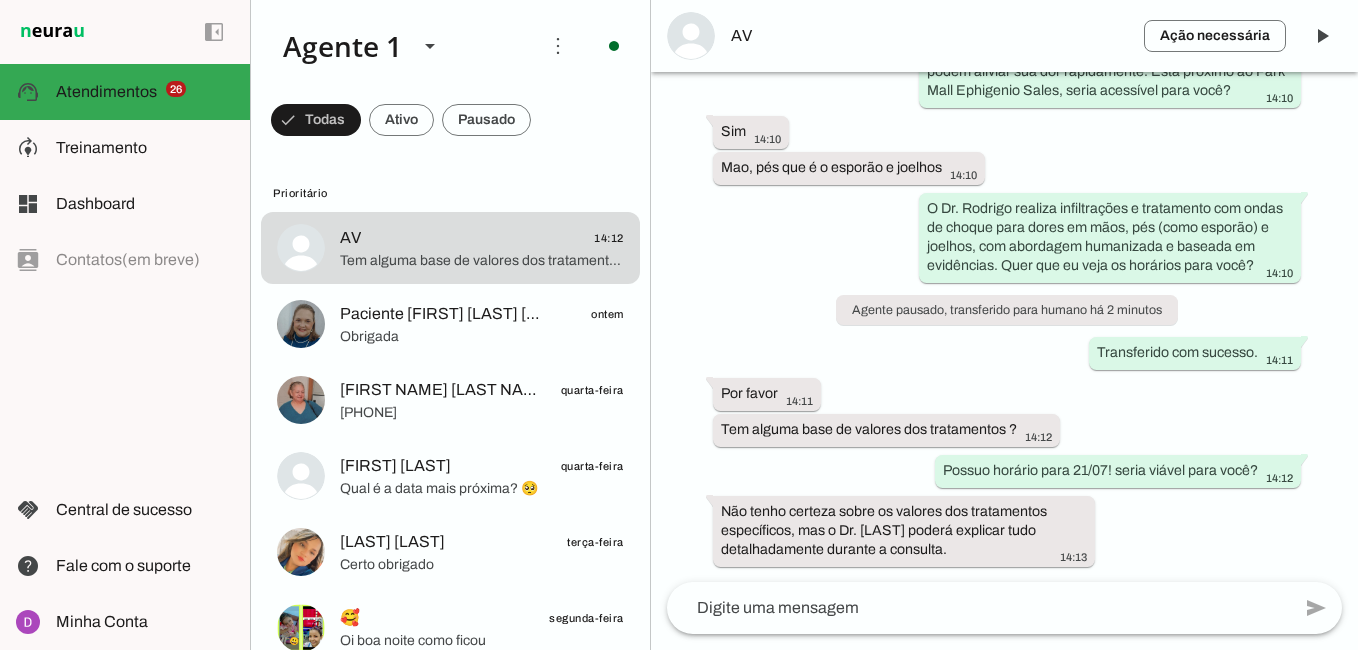 scroll, scrollTop: 1369, scrollLeft: 0, axis: vertical 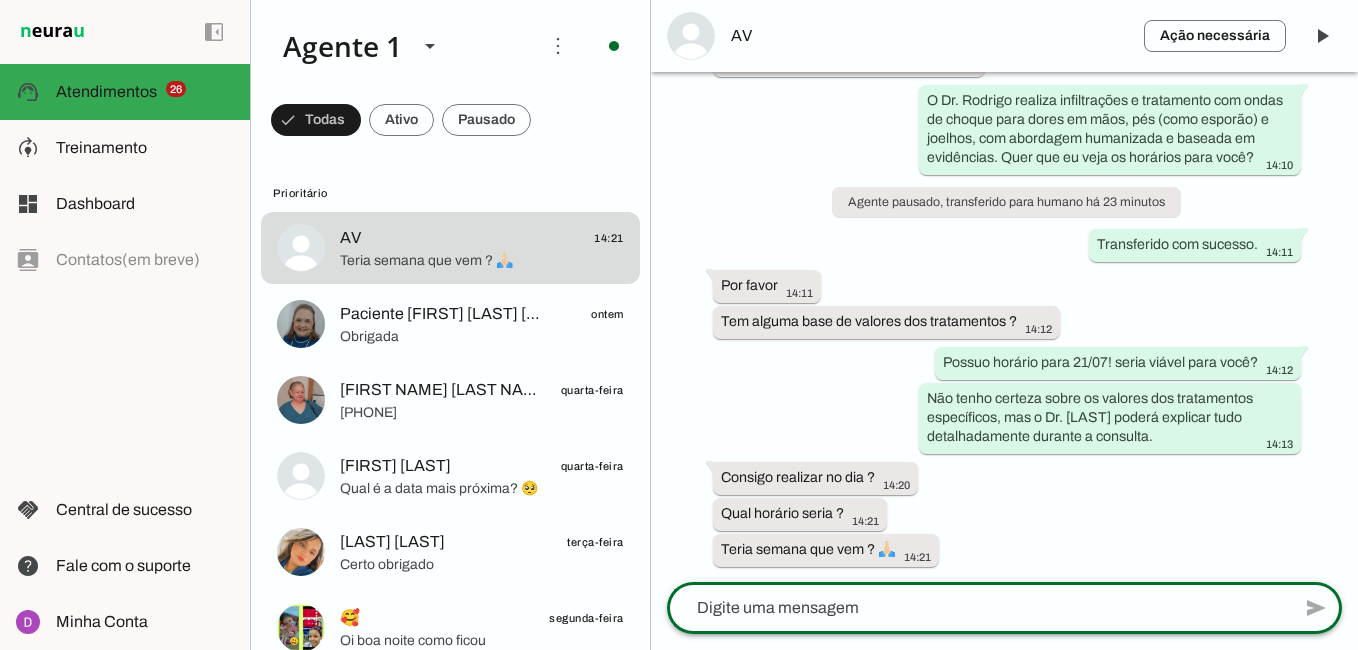 click 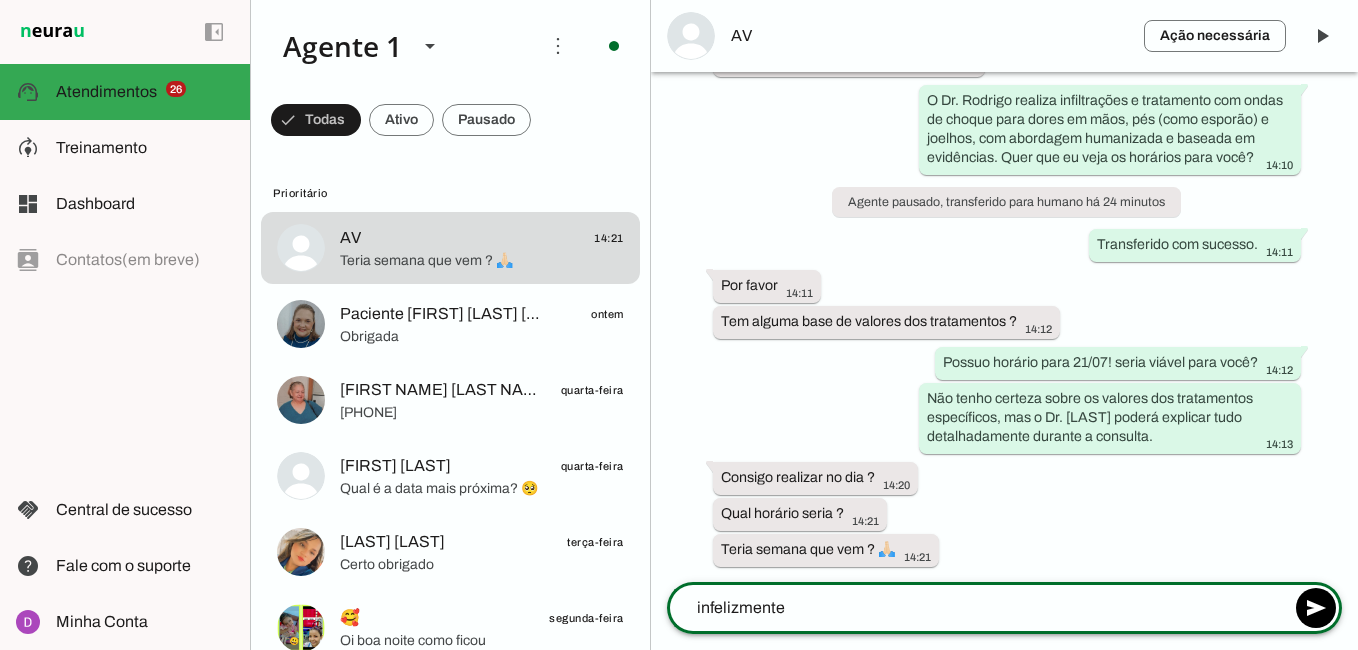 type on "infelizmente" 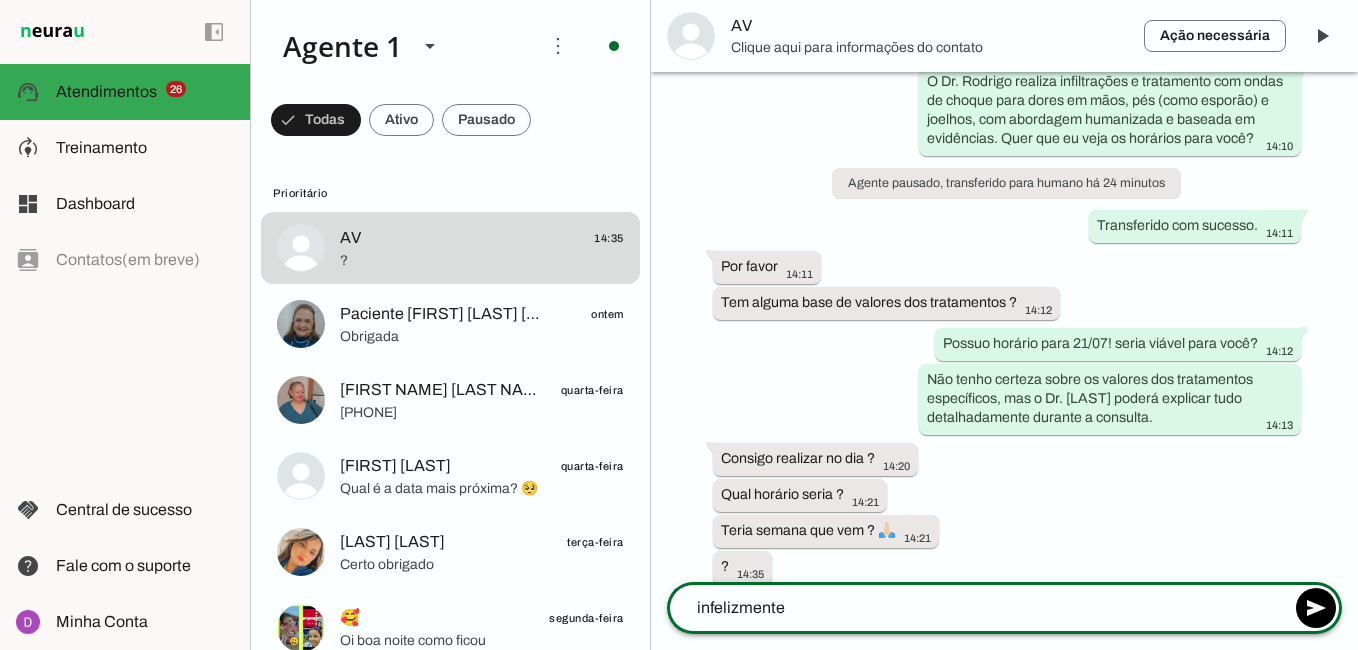 scroll, scrollTop: 0, scrollLeft: 0, axis: both 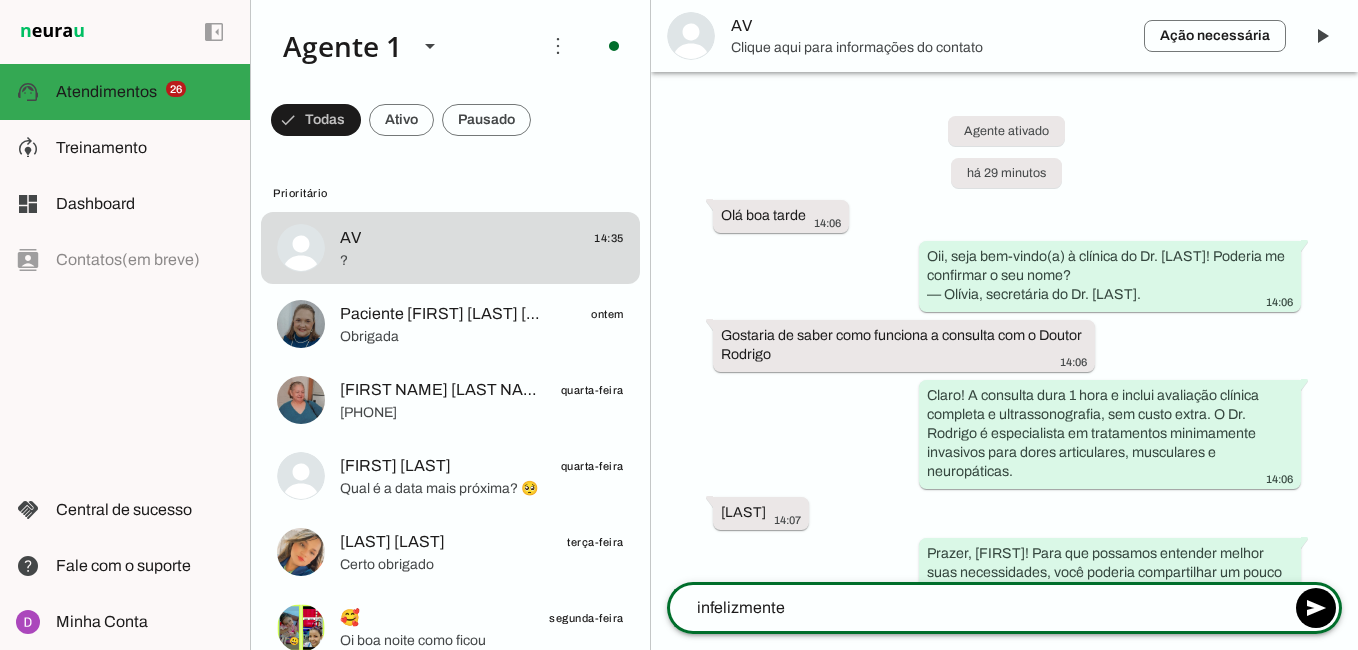 drag, startPoint x: 820, startPoint y: 605, endPoint x: 477, endPoint y: 594, distance: 343.17633 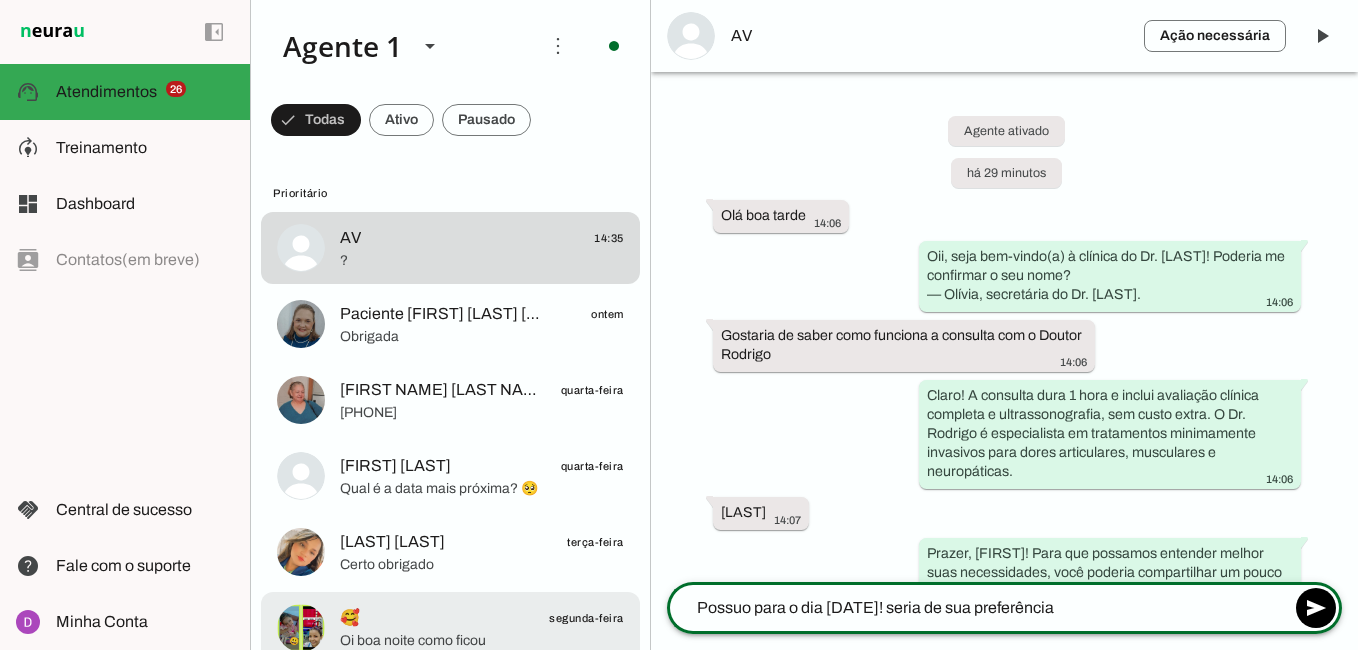 type on "Possuo para o dia [DATE]! seria de sua preferência?" 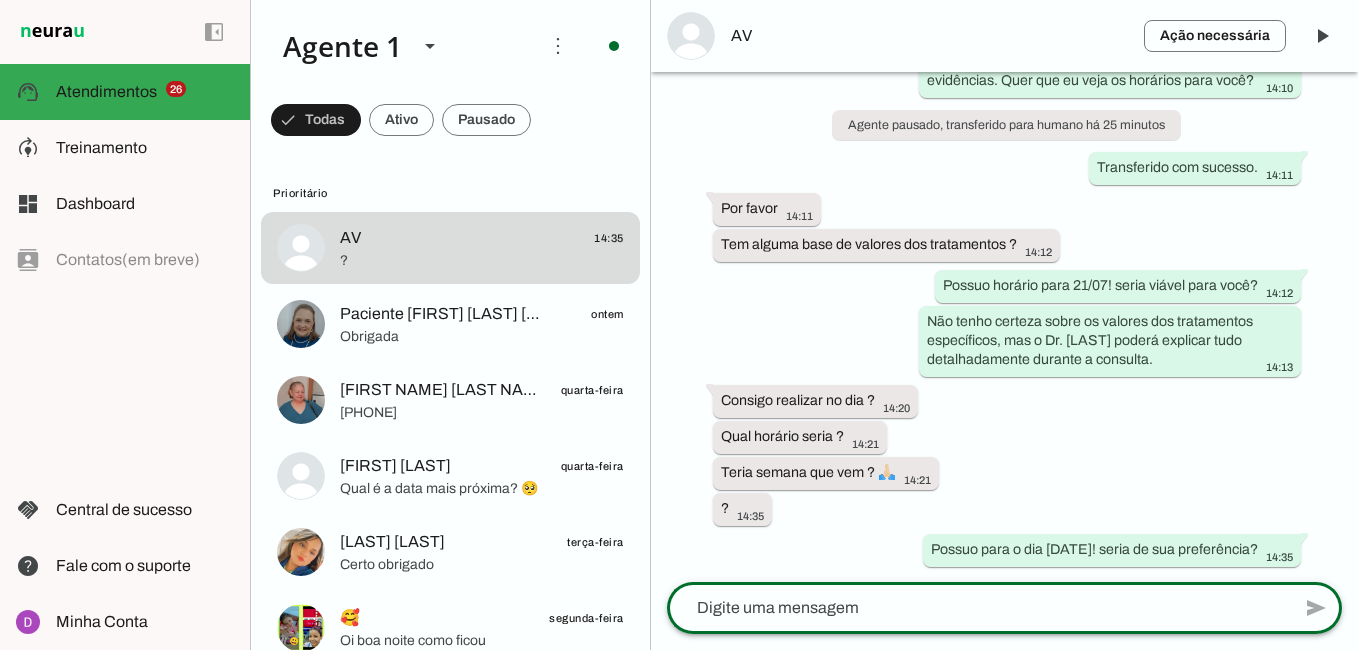 scroll, scrollTop: 1559, scrollLeft: 0, axis: vertical 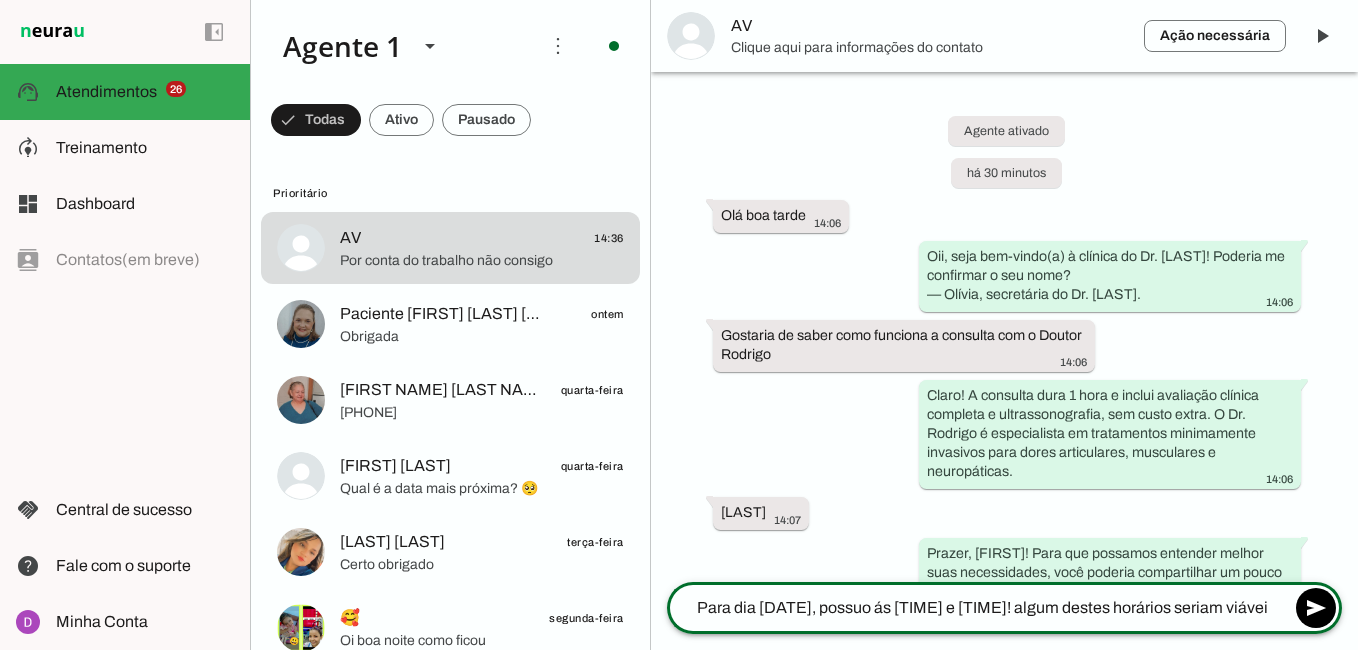 type on "Para dia 19/07, possuo ás 09h e 10h! algum destes horários seriam viáveis" 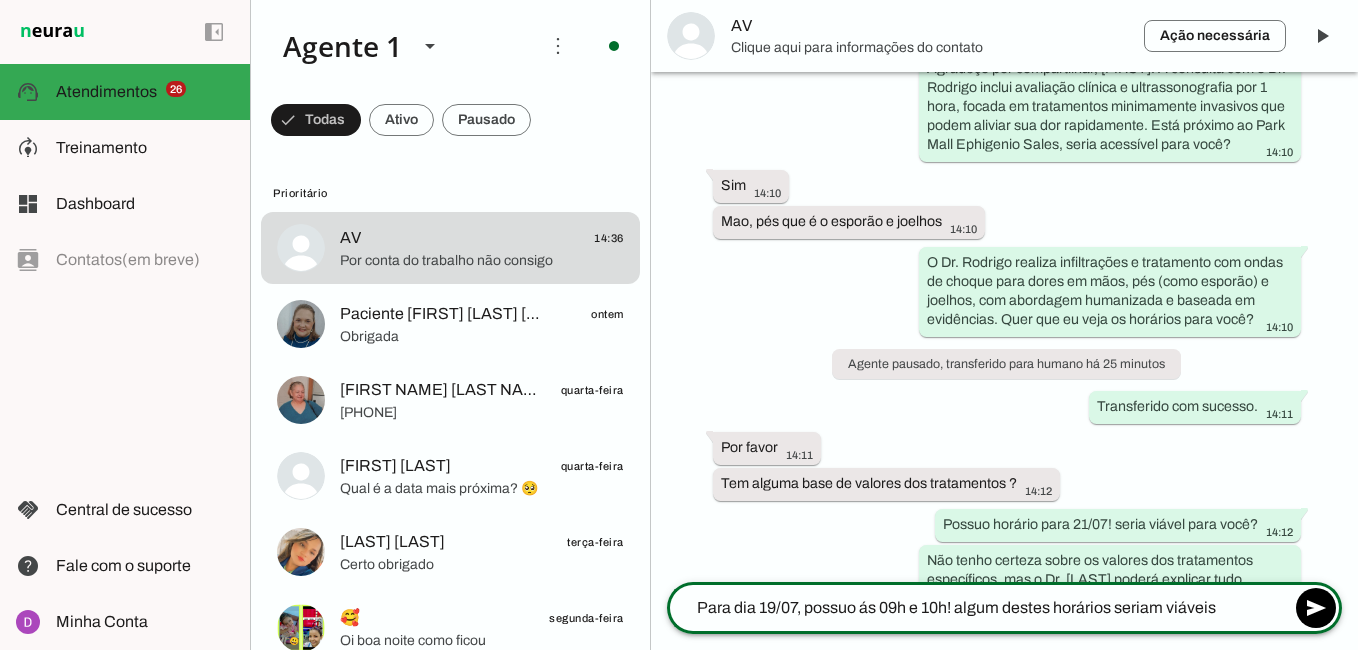 scroll, scrollTop: 1600, scrollLeft: 0, axis: vertical 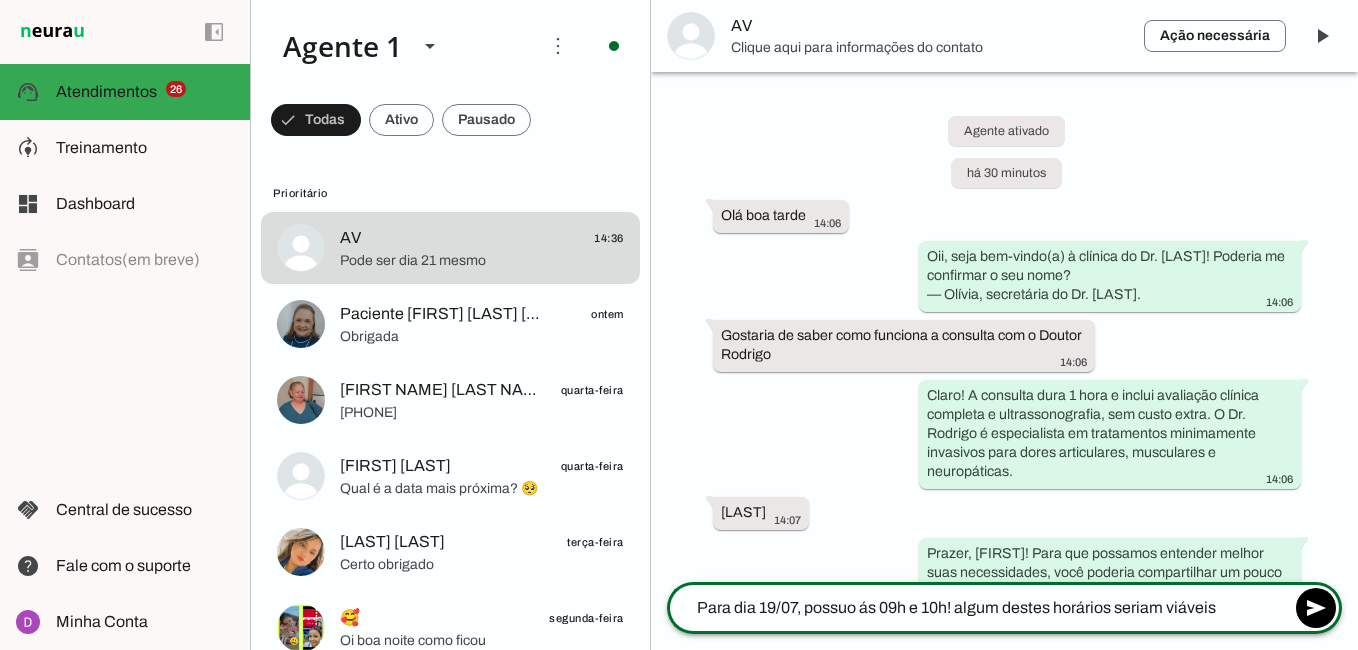 drag, startPoint x: 1194, startPoint y: 604, endPoint x: 619, endPoint y: 604, distance: 575 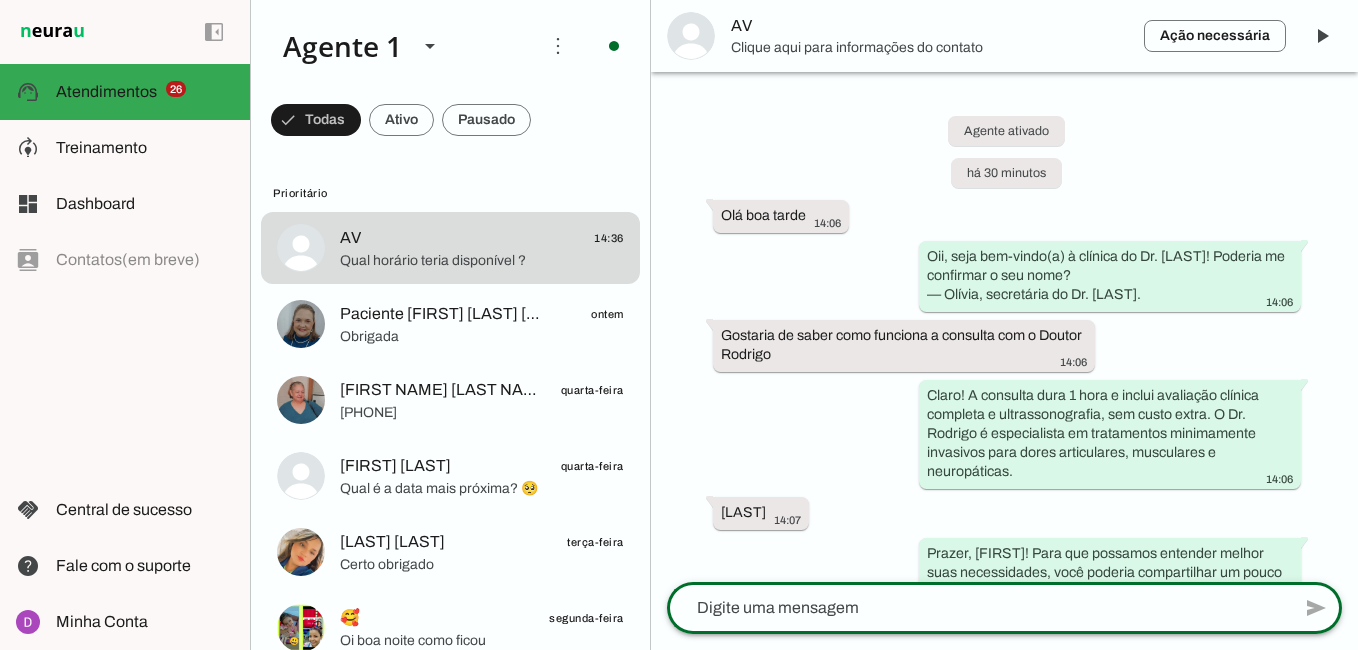 click 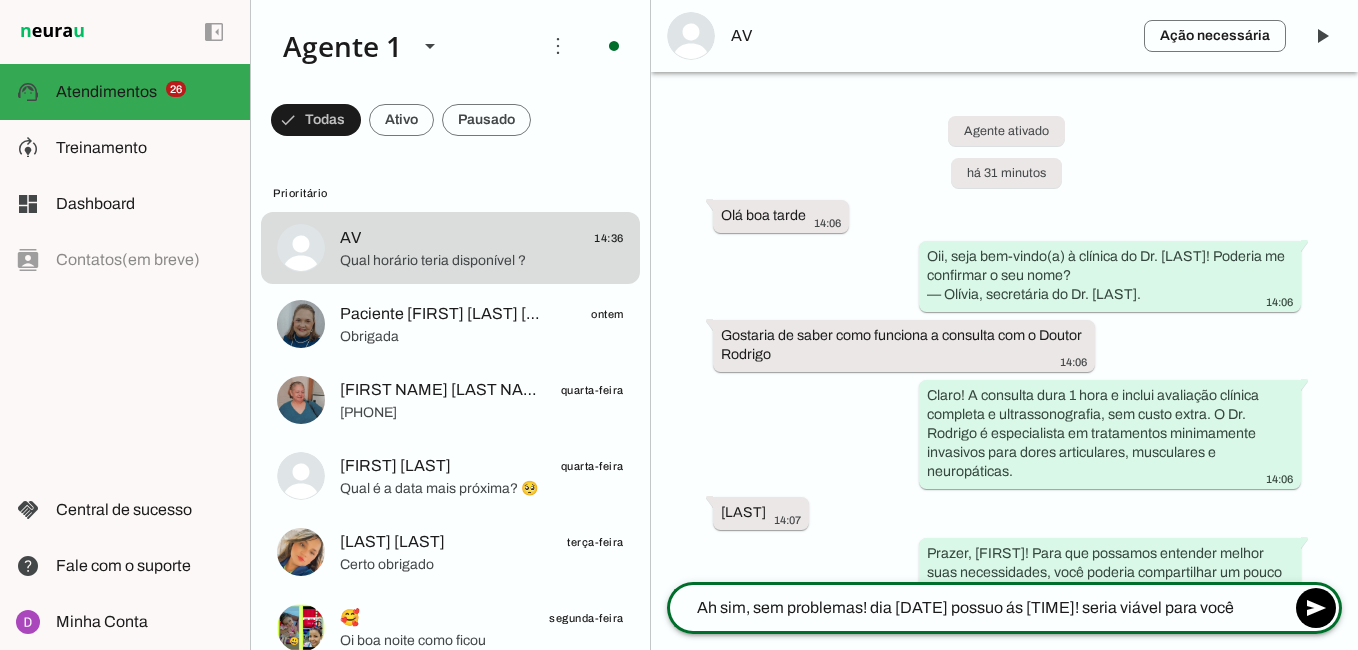 type on "Ah sim, sem problemas! dia 21/07 possuo ás 10h! seria viável para você?" 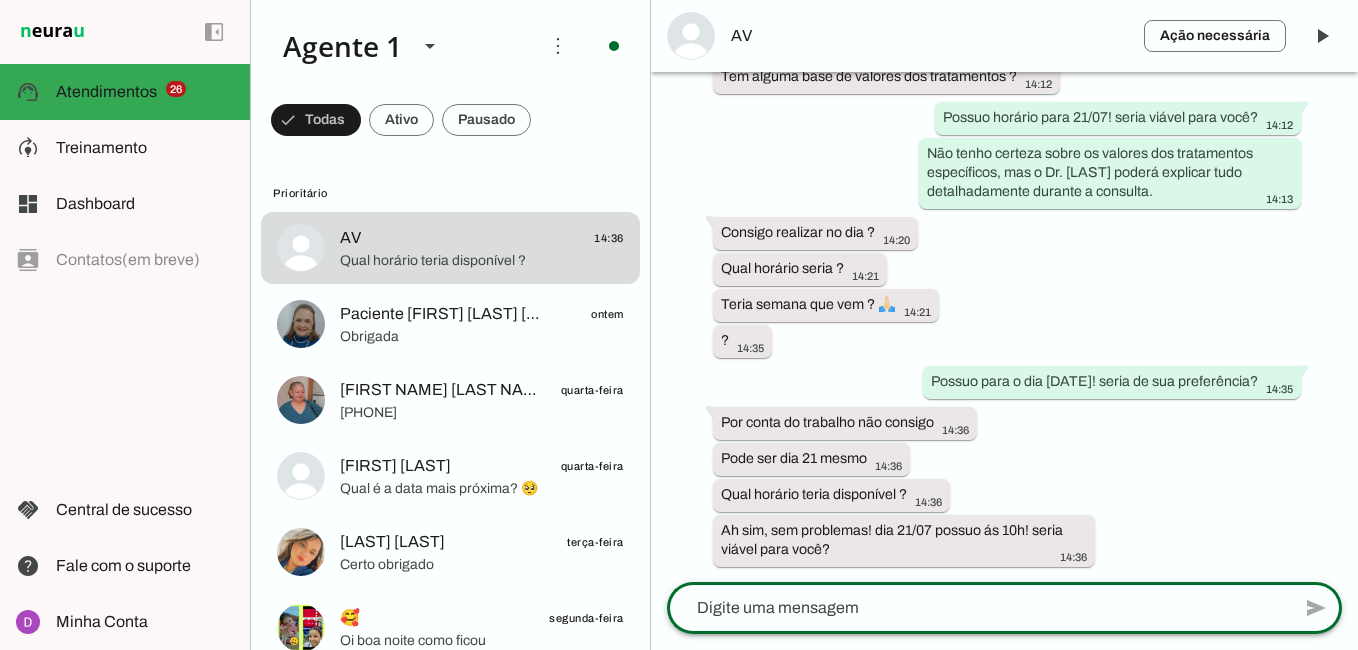 scroll, scrollTop: 1732, scrollLeft: 0, axis: vertical 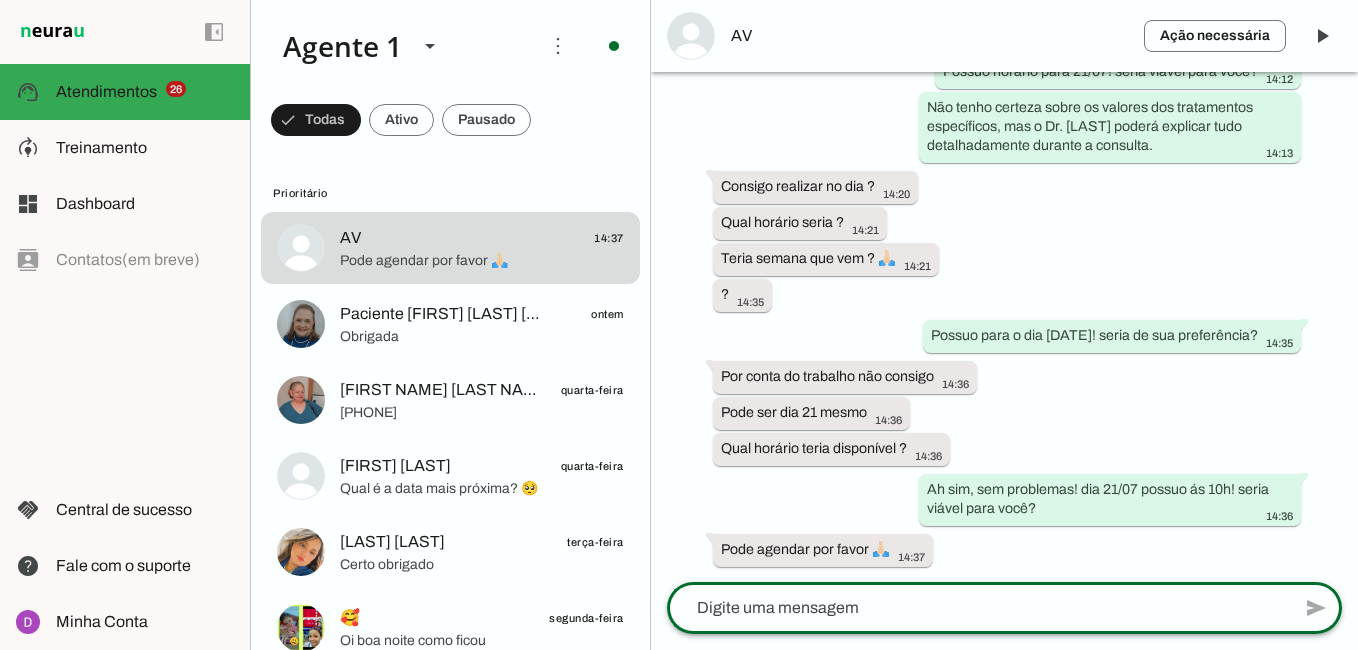 click 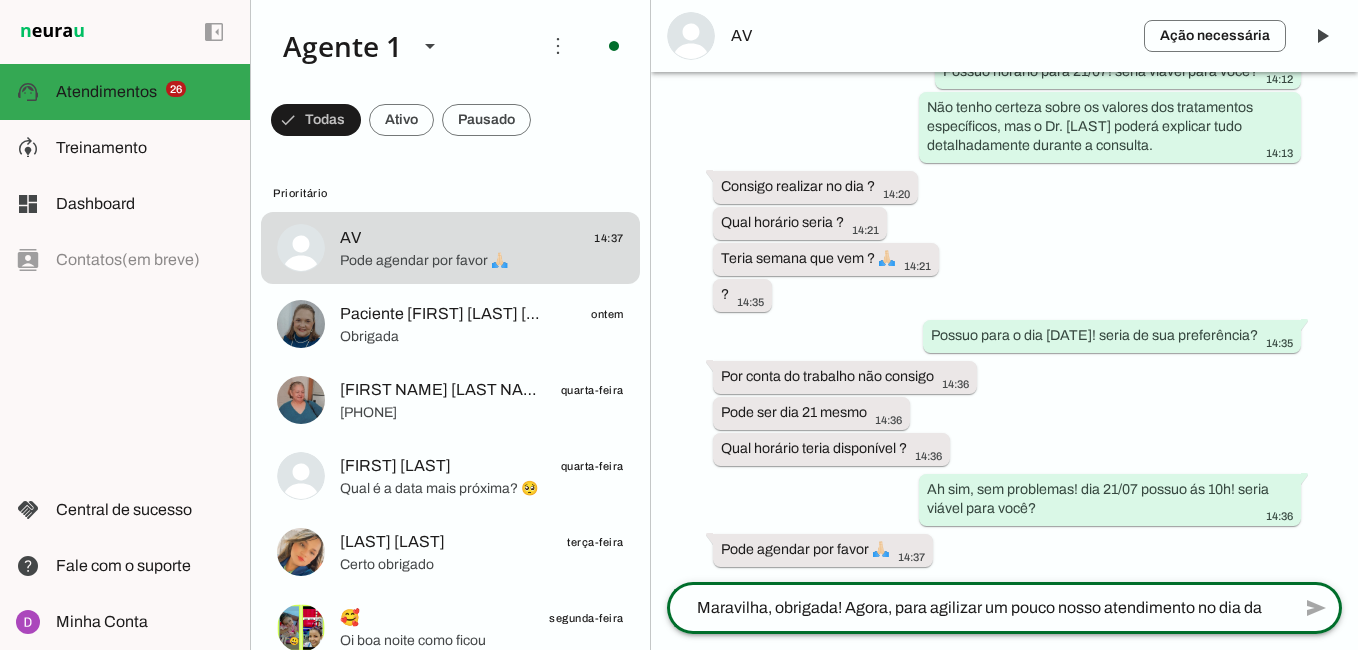 scroll, scrollTop: 44, scrollLeft: 0, axis: vertical 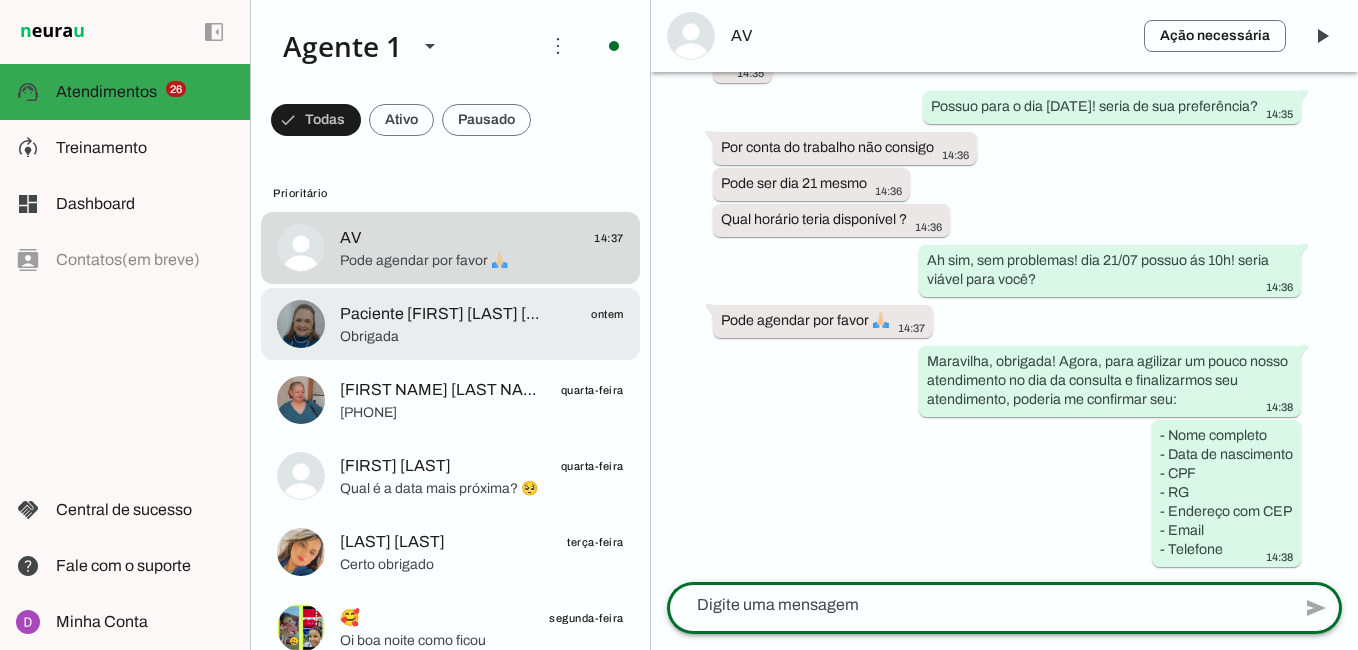 click on "Obrigada" 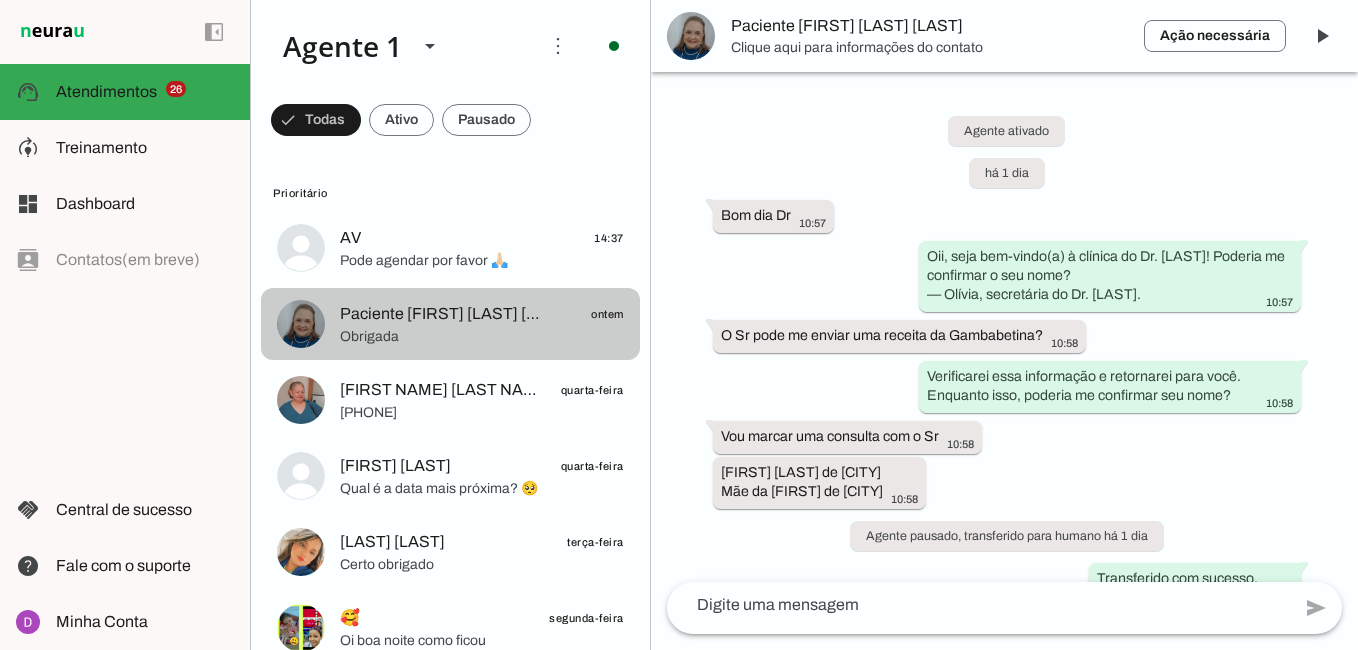 scroll, scrollTop: 1177, scrollLeft: 0, axis: vertical 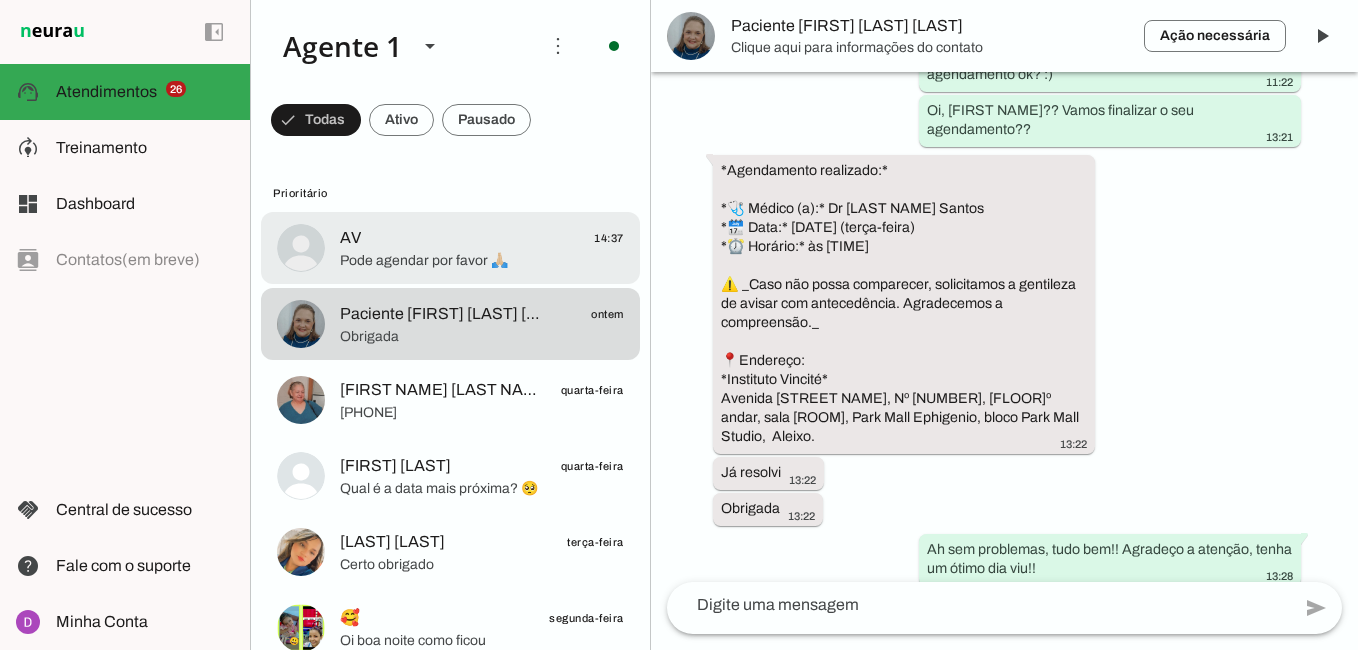 click on "AV
14:37" 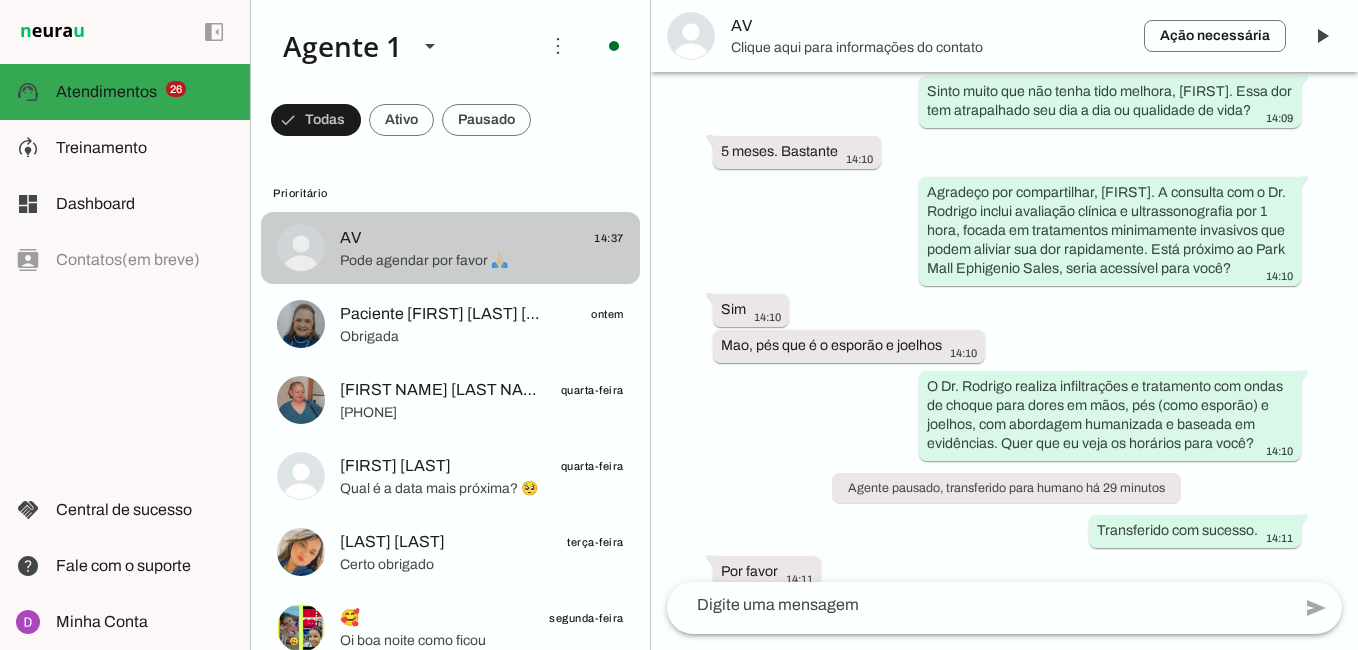 scroll, scrollTop: 2002, scrollLeft: 0, axis: vertical 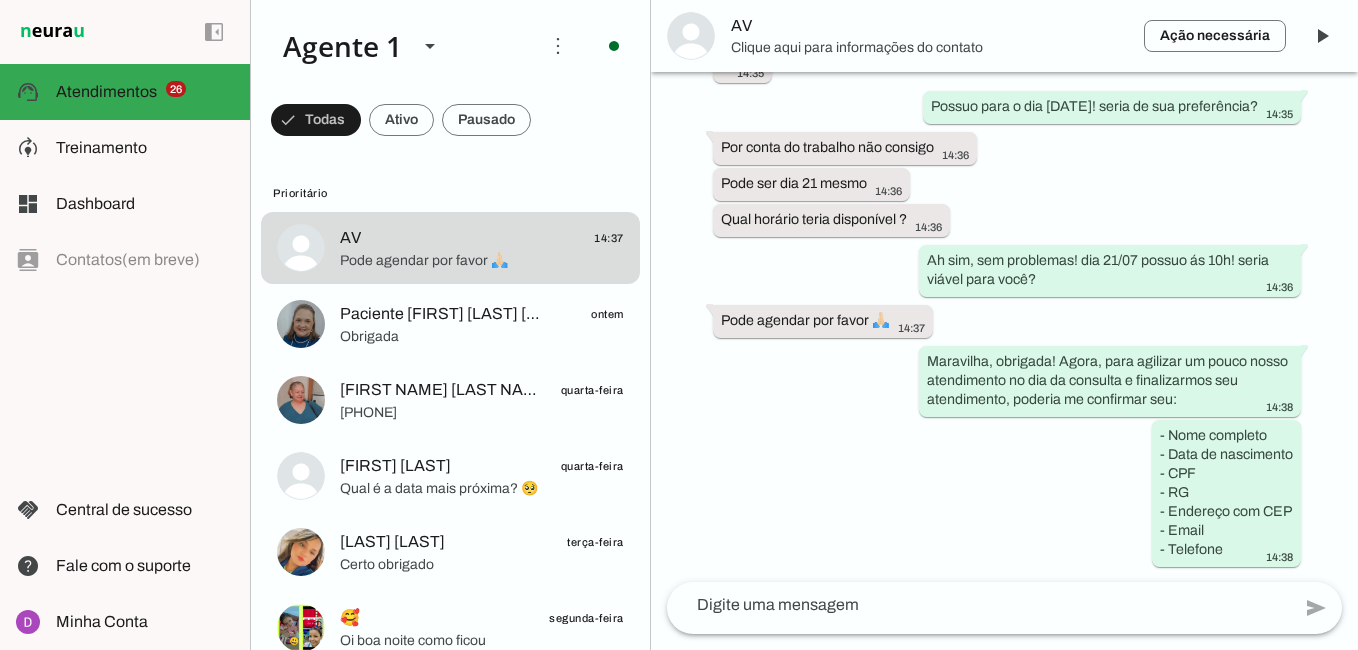 click 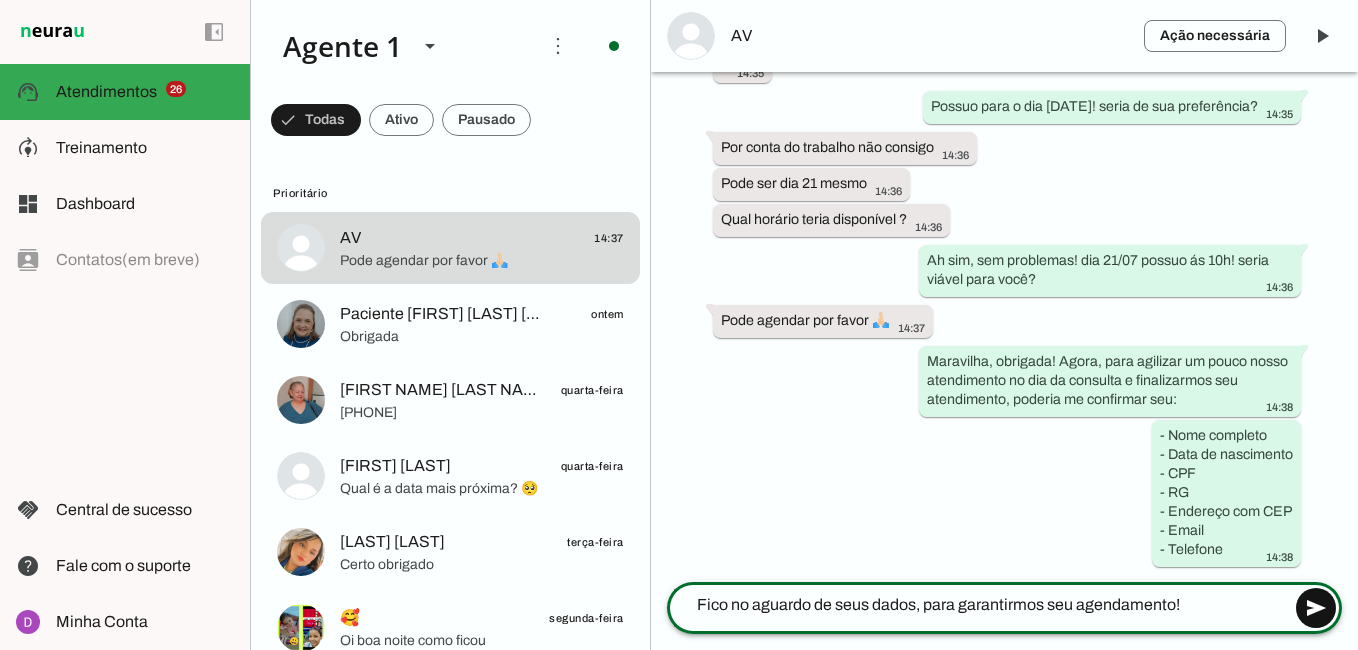 type on "Fico no aguardo de seus dados, para garantirmos seu agendamento!" 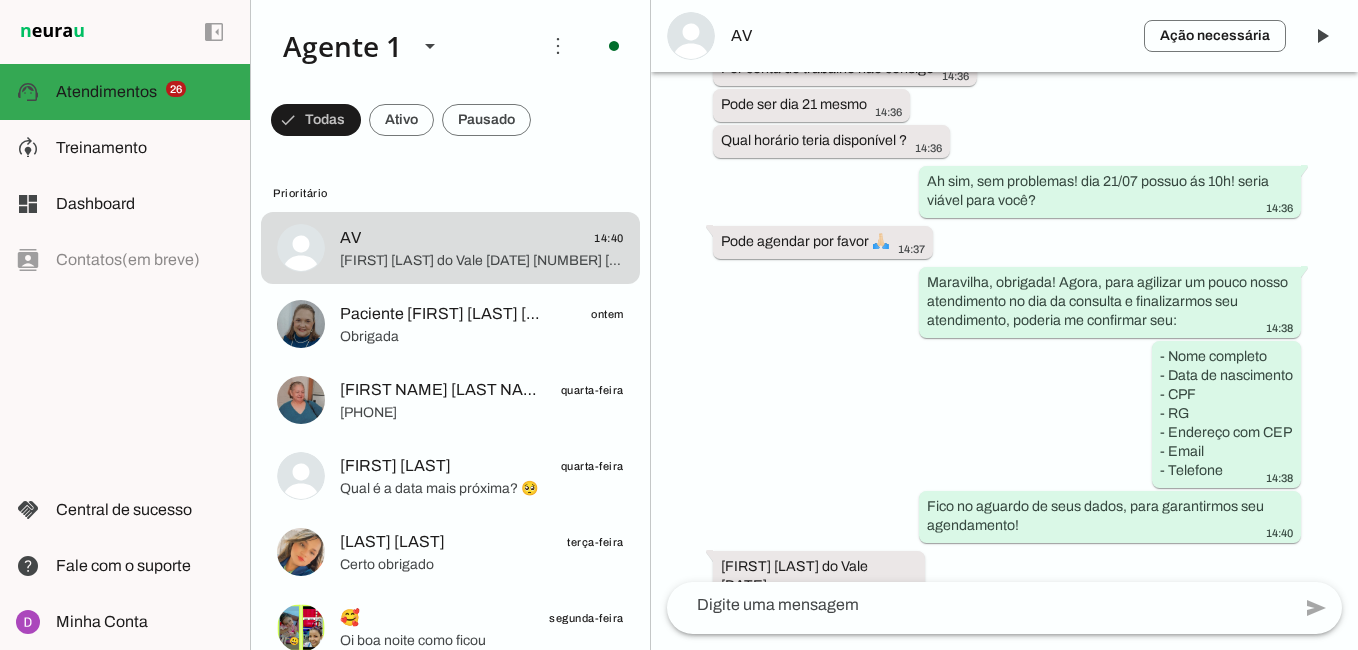 scroll, scrollTop: 2212, scrollLeft: 0, axis: vertical 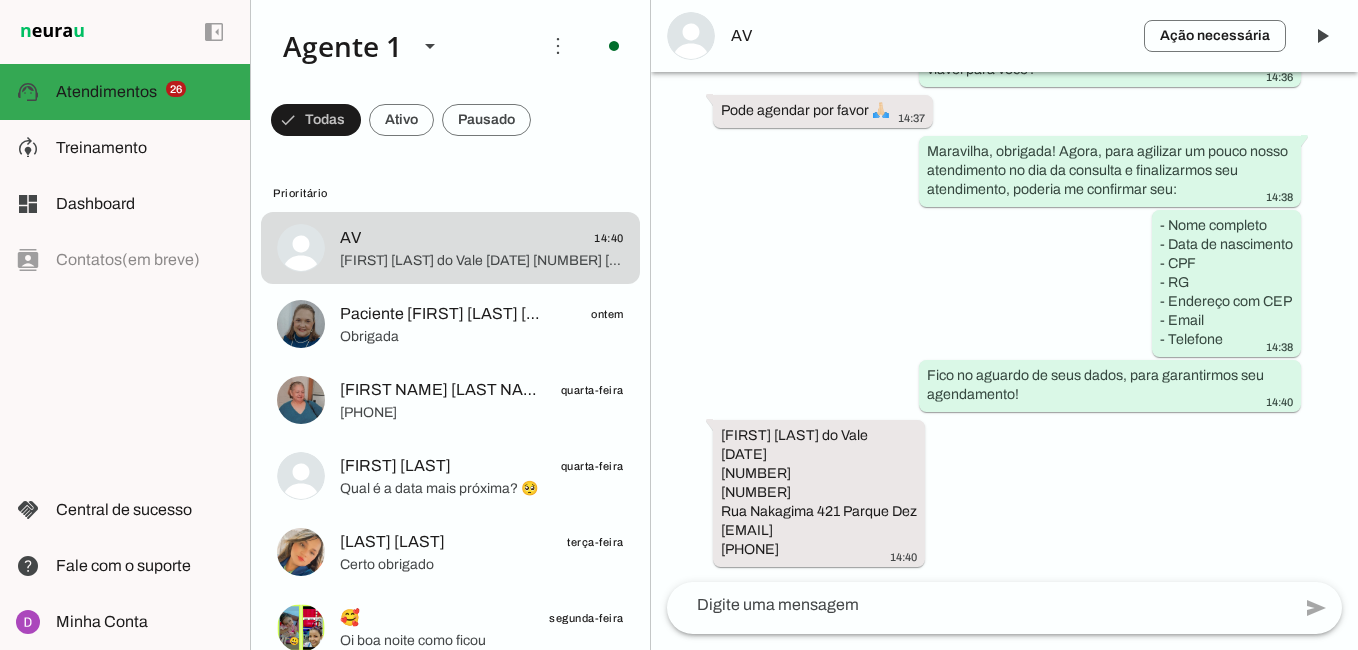 click 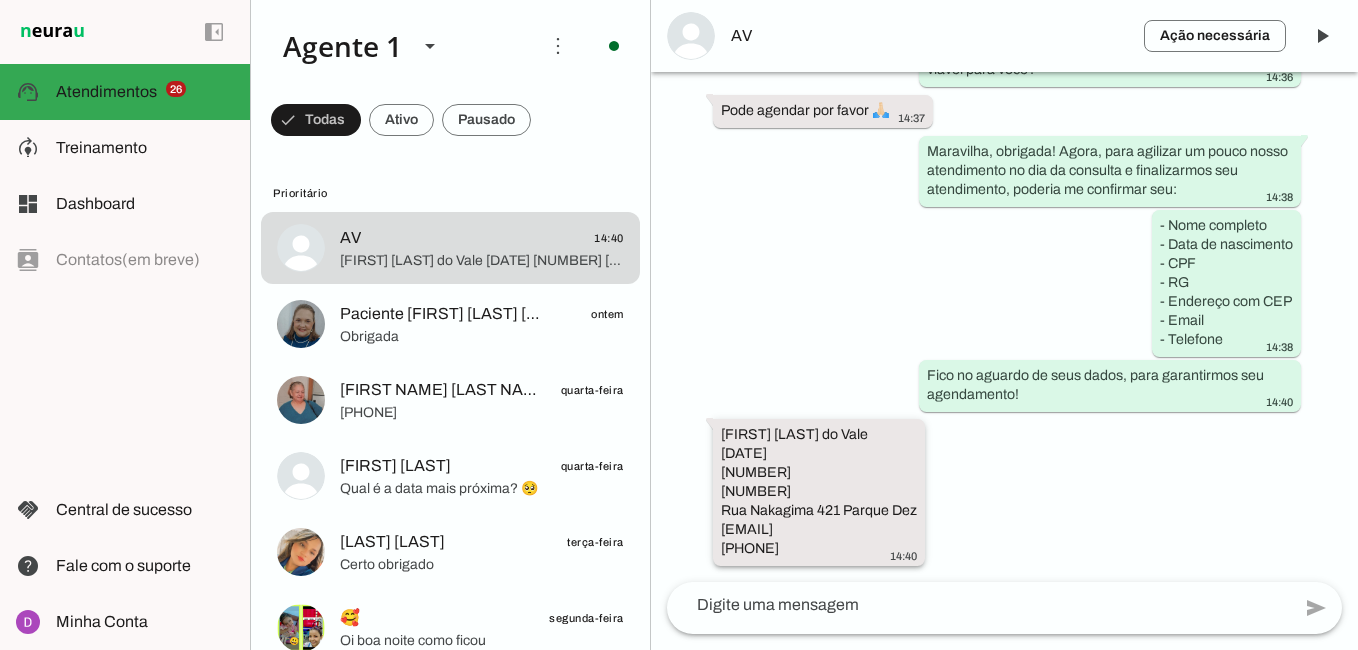 drag, startPoint x: 713, startPoint y: 431, endPoint x: 861, endPoint y: 433, distance: 148.01352 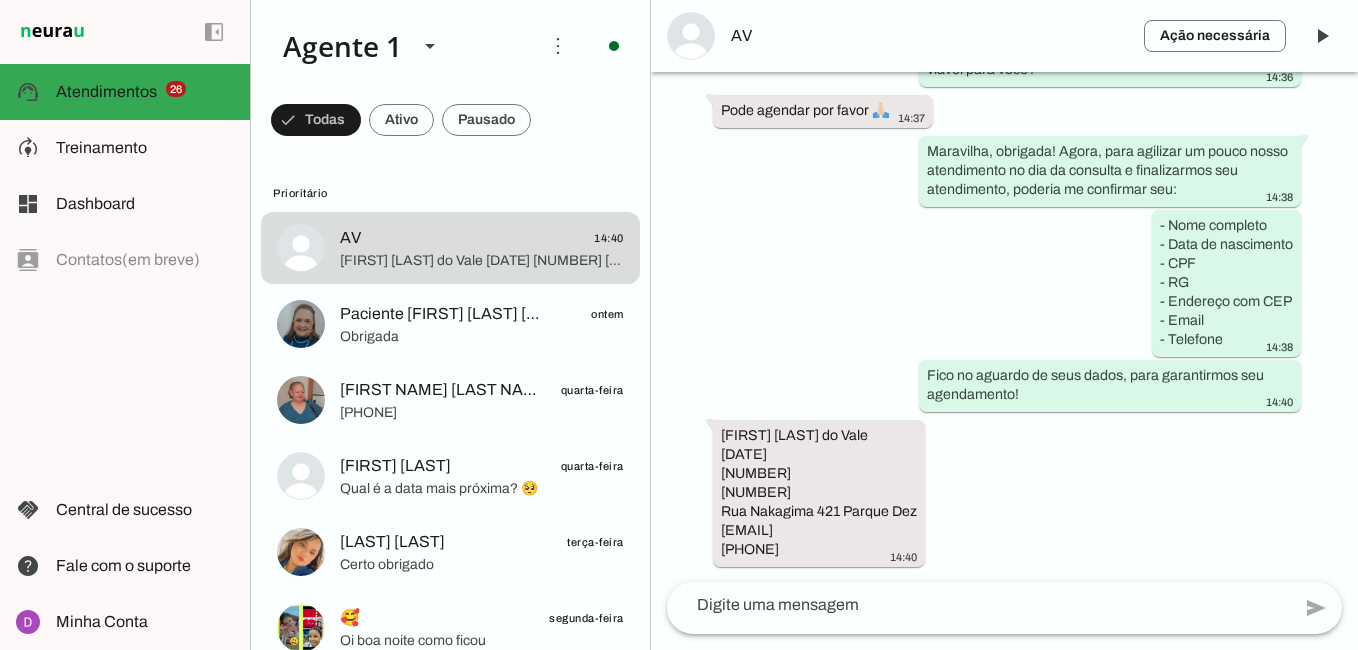 click 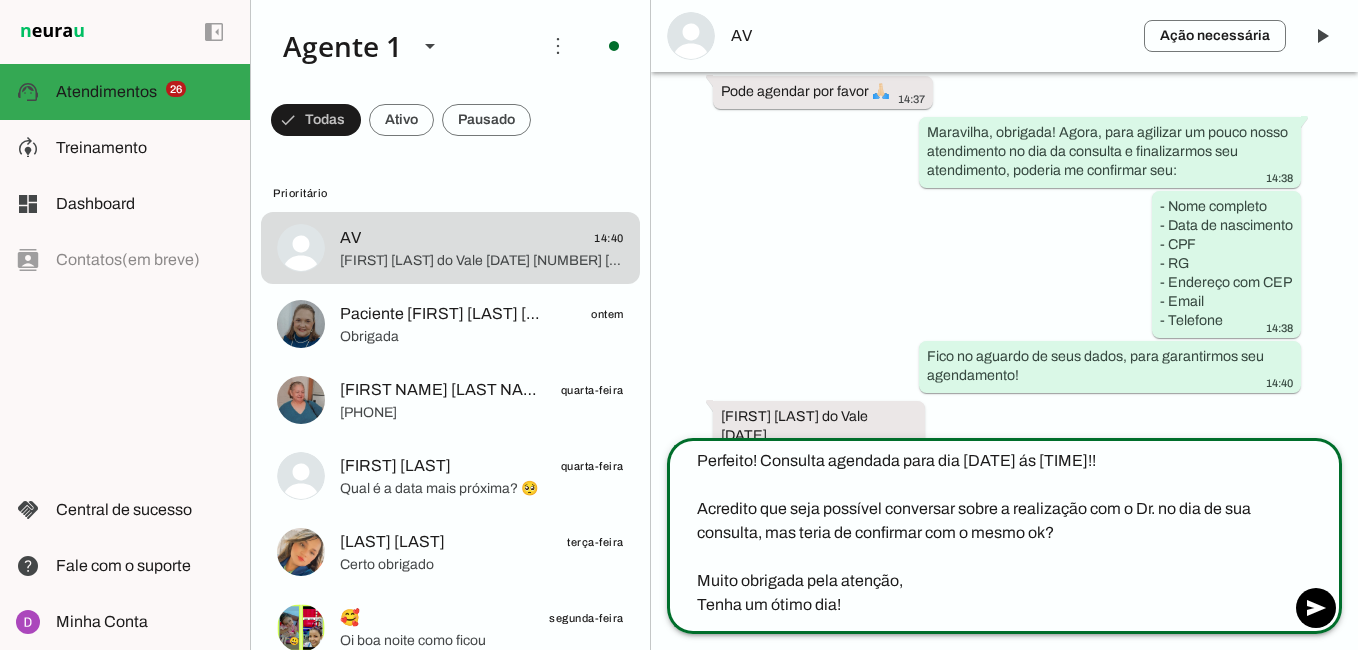 type on "Perfeito! Consulta agendada para dia [DATE] ás 10h!!
Acredito que seja possível conversar sobre a realização com o Dr. no dia de sua consulta, mas teria de confirmar com o mesmo ok?
Muito obrigada pela atenção,
Tenha um ótimo dia!!" 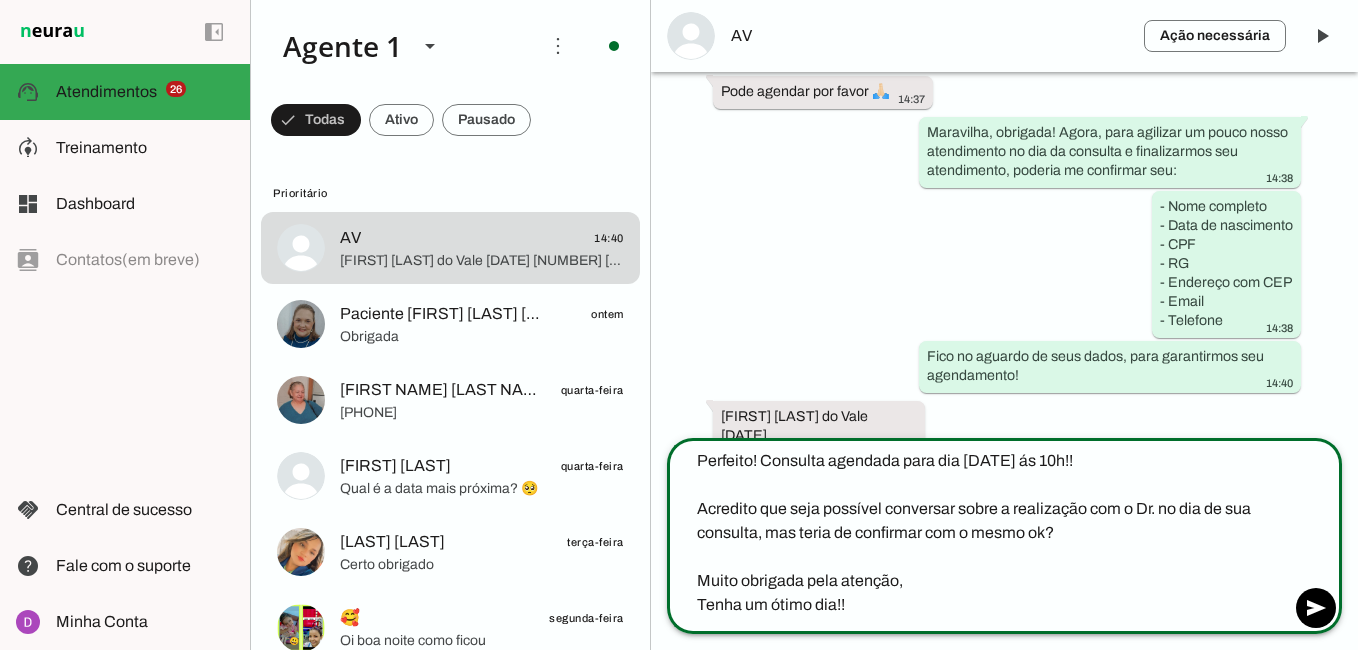type 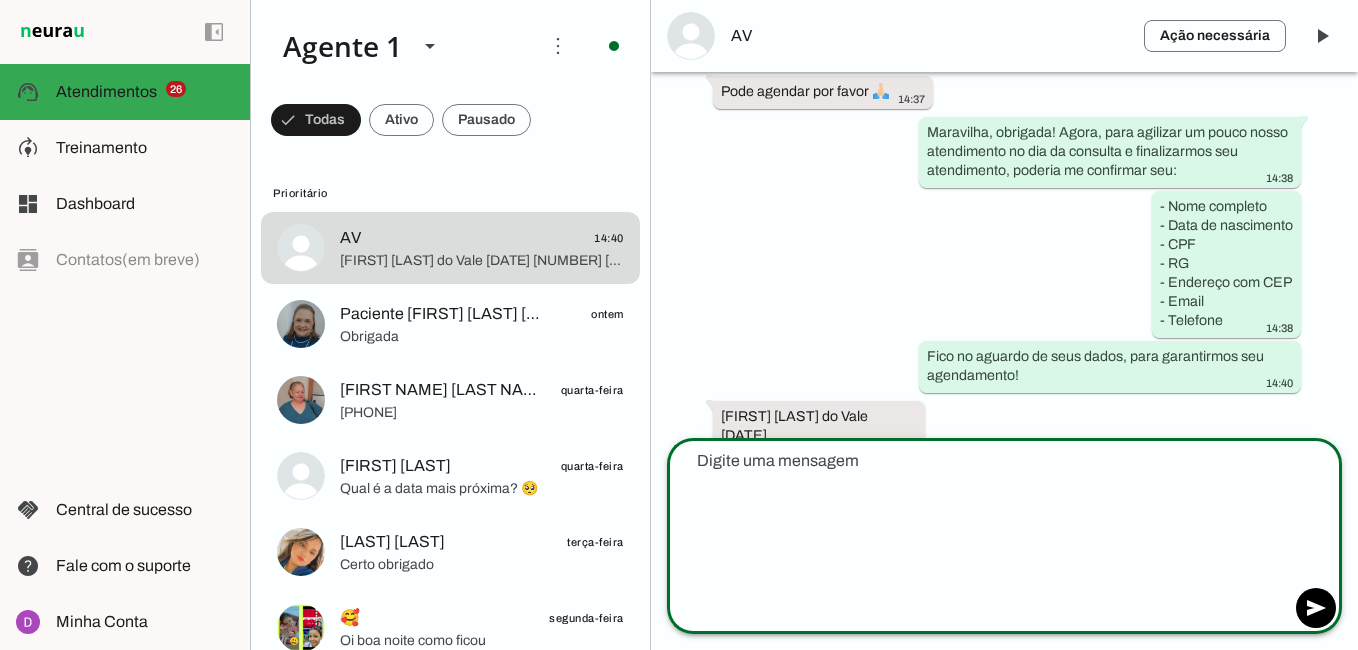 scroll, scrollTop: 2381, scrollLeft: 0, axis: vertical 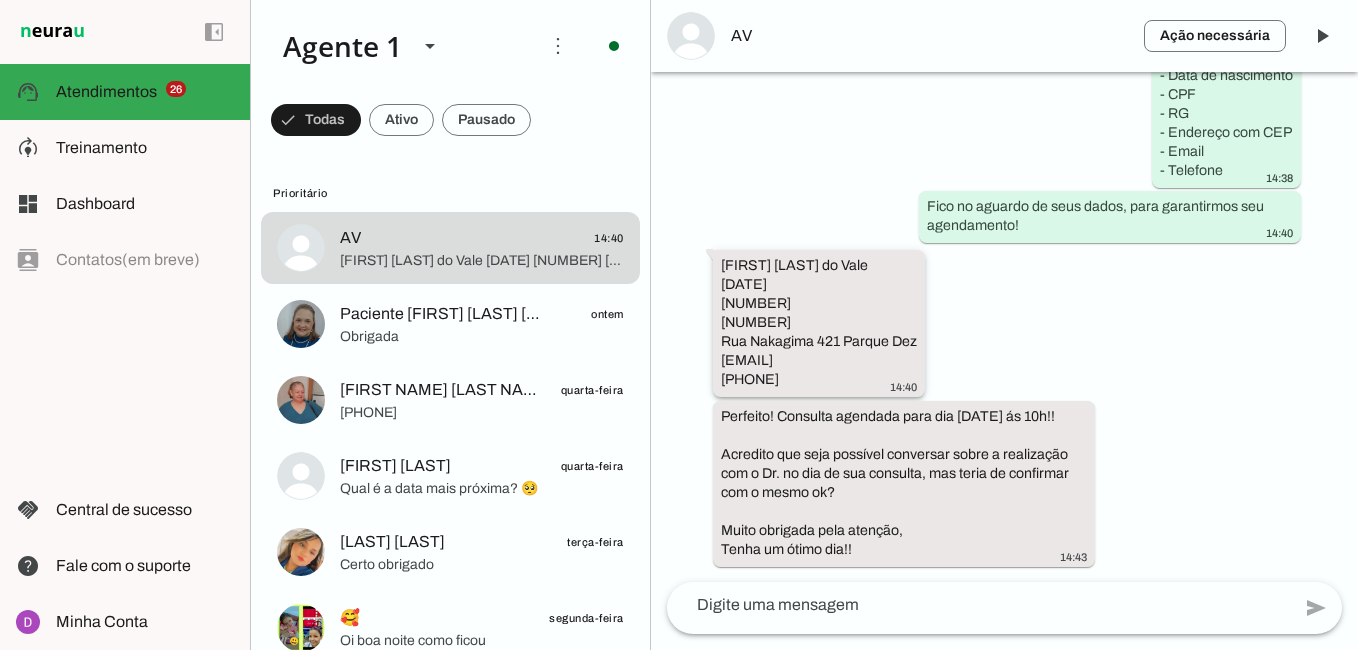 drag, startPoint x: 816, startPoint y: 388, endPoint x: 719, endPoint y: 265, distance: 156.6461 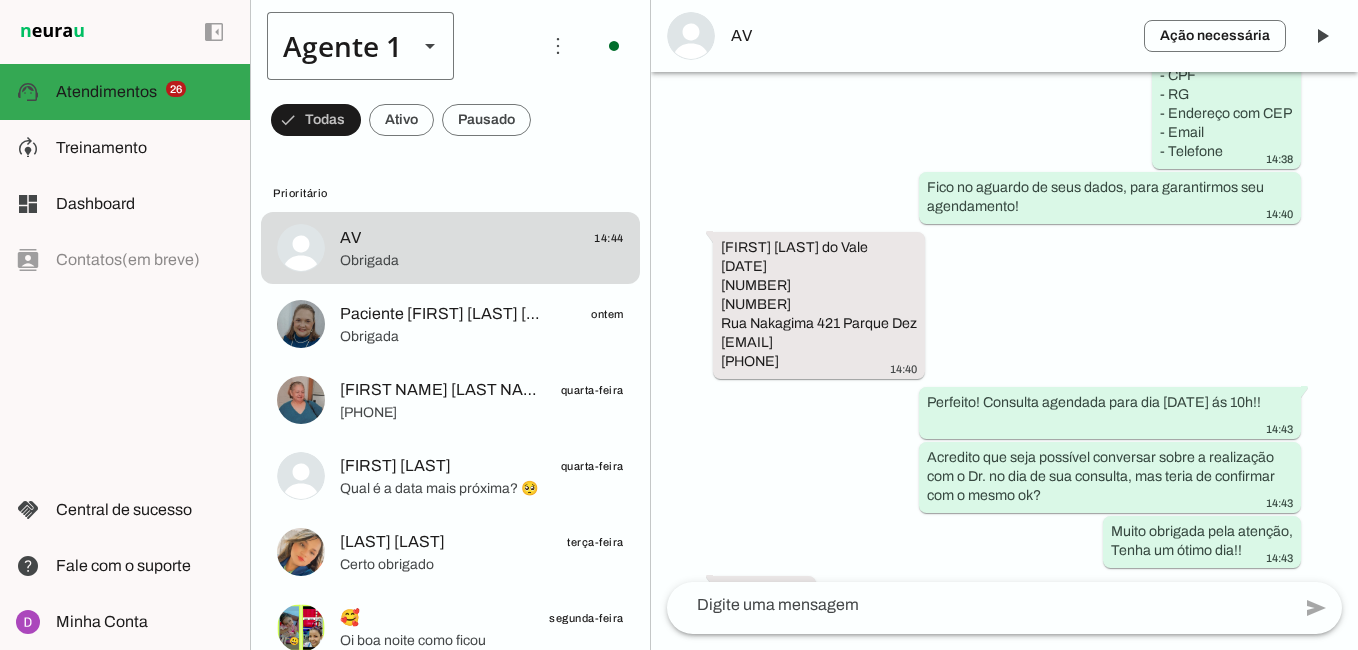 scroll, scrollTop: 2497, scrollLeft: 0, axis: vertical 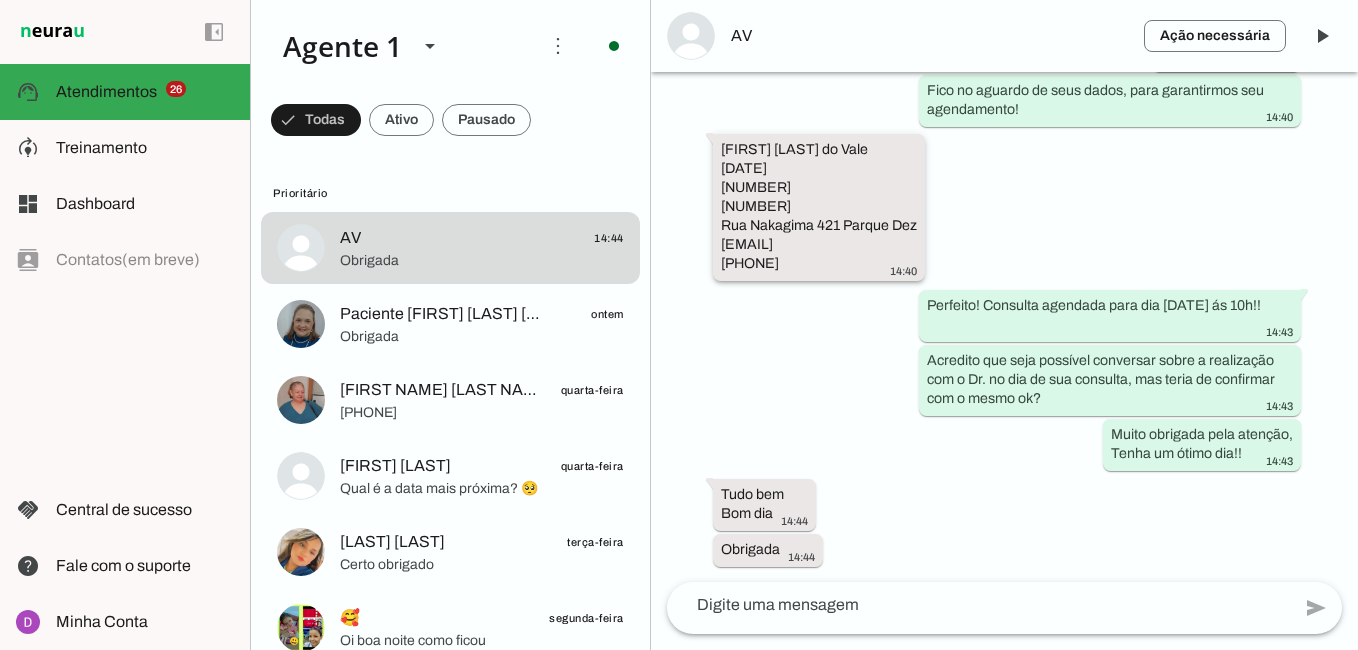 drag, startPoint x: 719, startPoint y: 145, endPoint x: 857, endPoint y: 142, distance: 138.03261 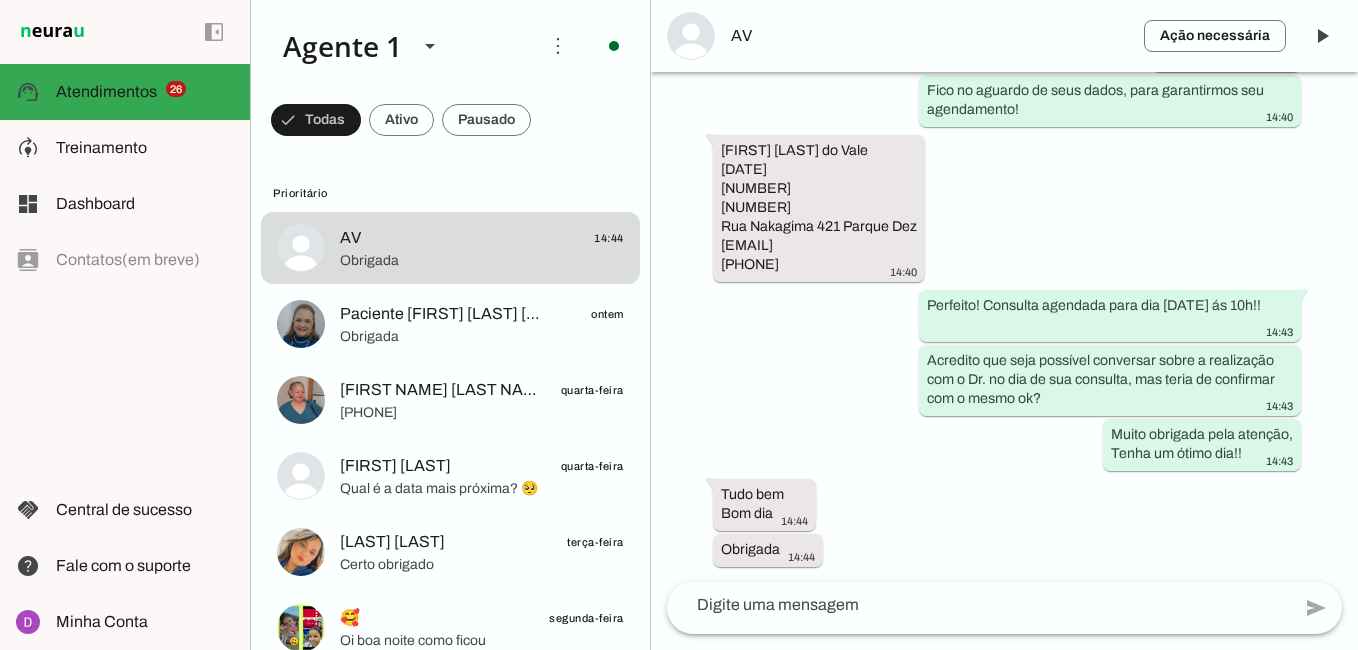 drag, startPoint x: 820, startPoint y: 263, endPoint x: 703, endPoint y: 261, distance: 117.01709 